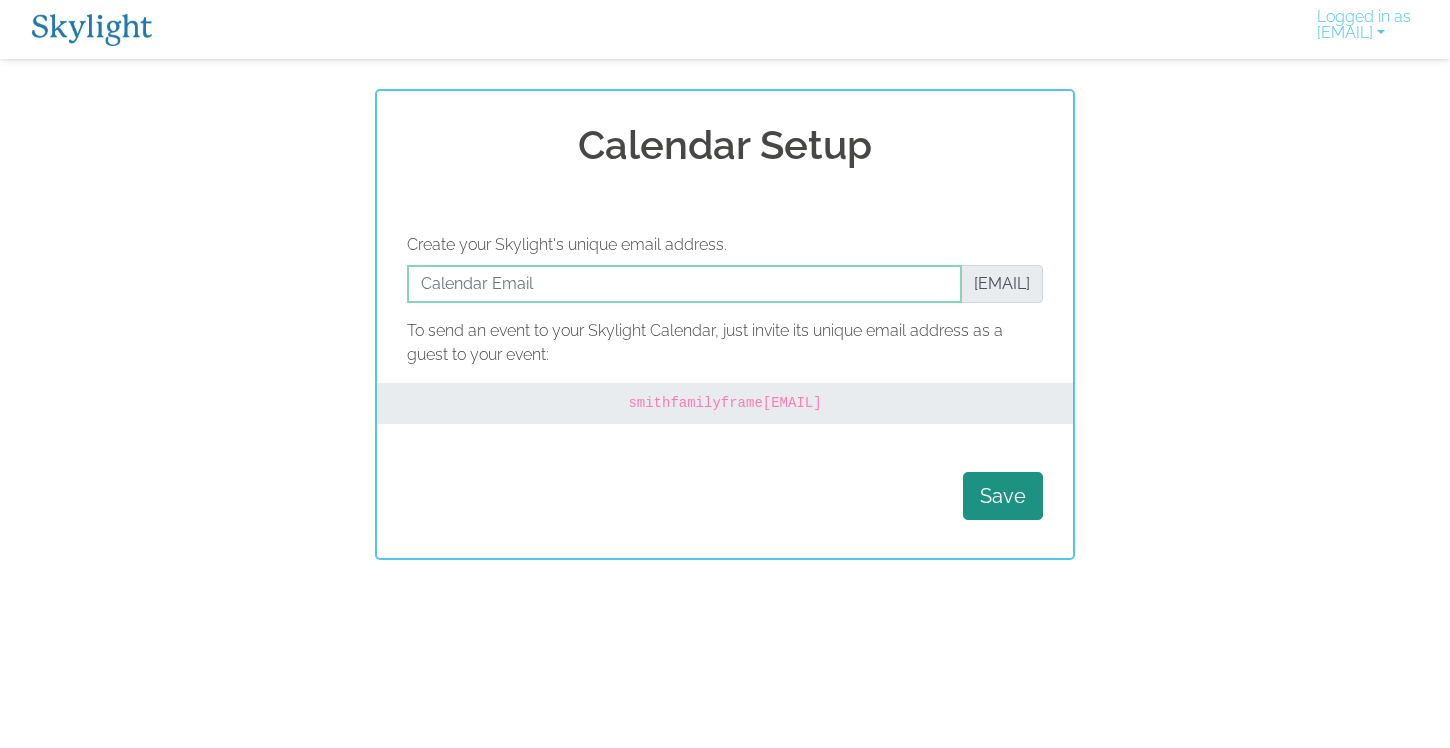 scroll, scrollTop: 0, scrollLeft: 0, axis: both 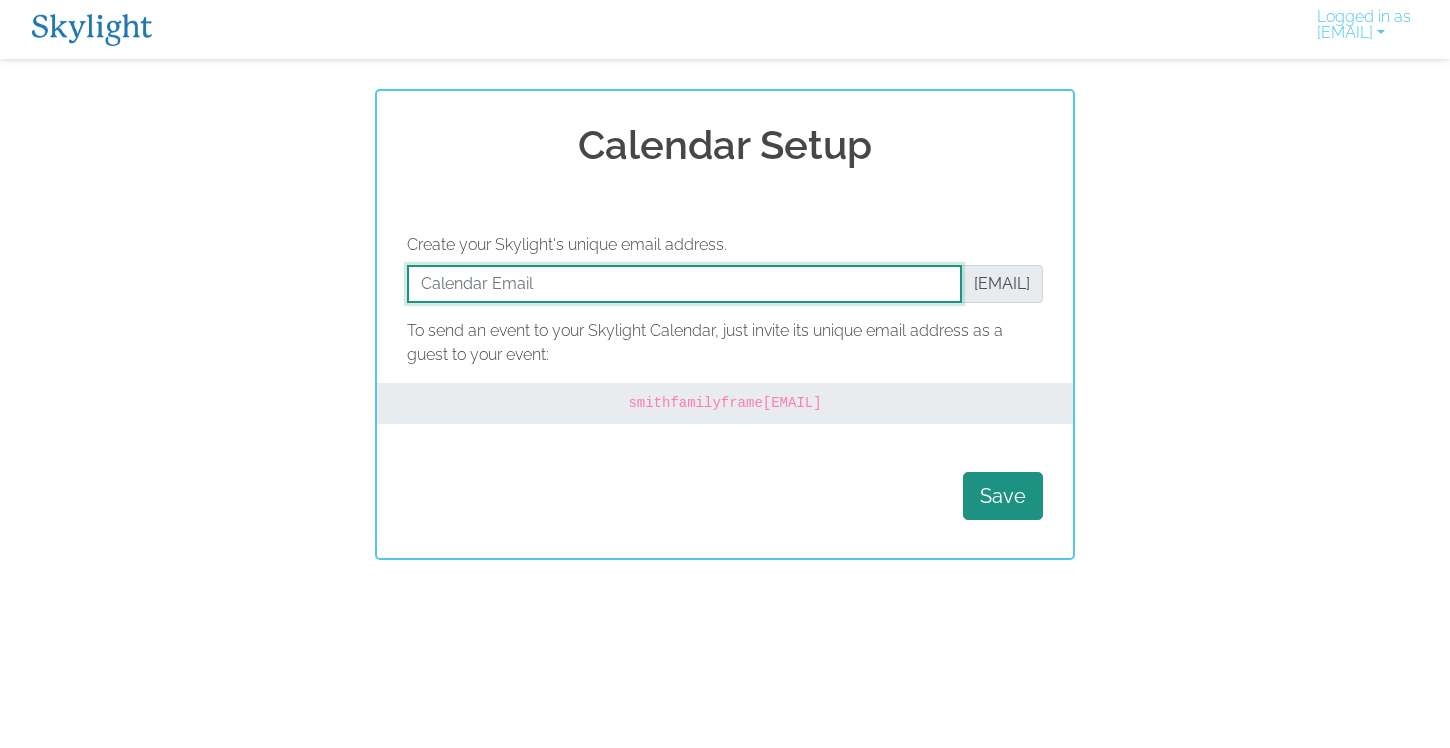 click at bounding box center [684, 284] 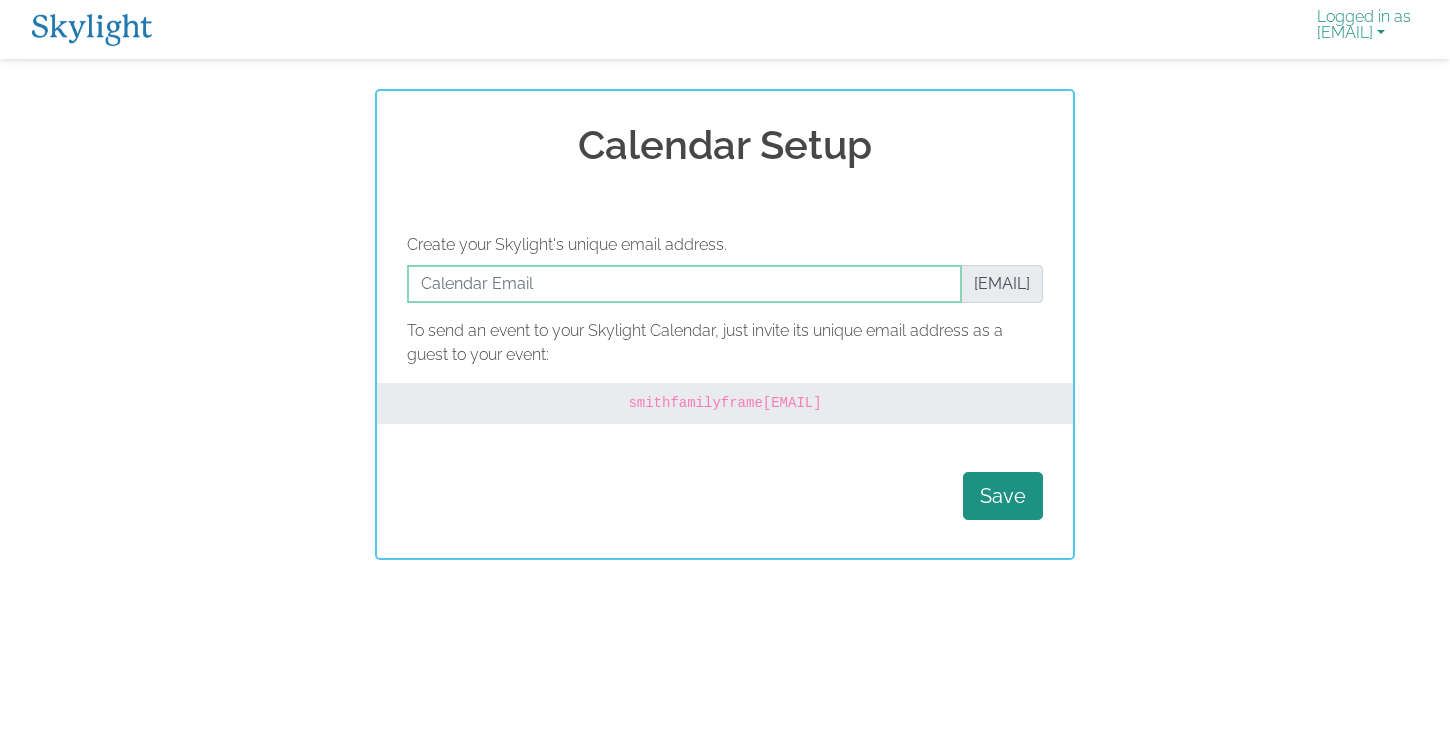 click on "Logged in as emilycpurdy@gmail.com" at bounding box center [1364, 29] 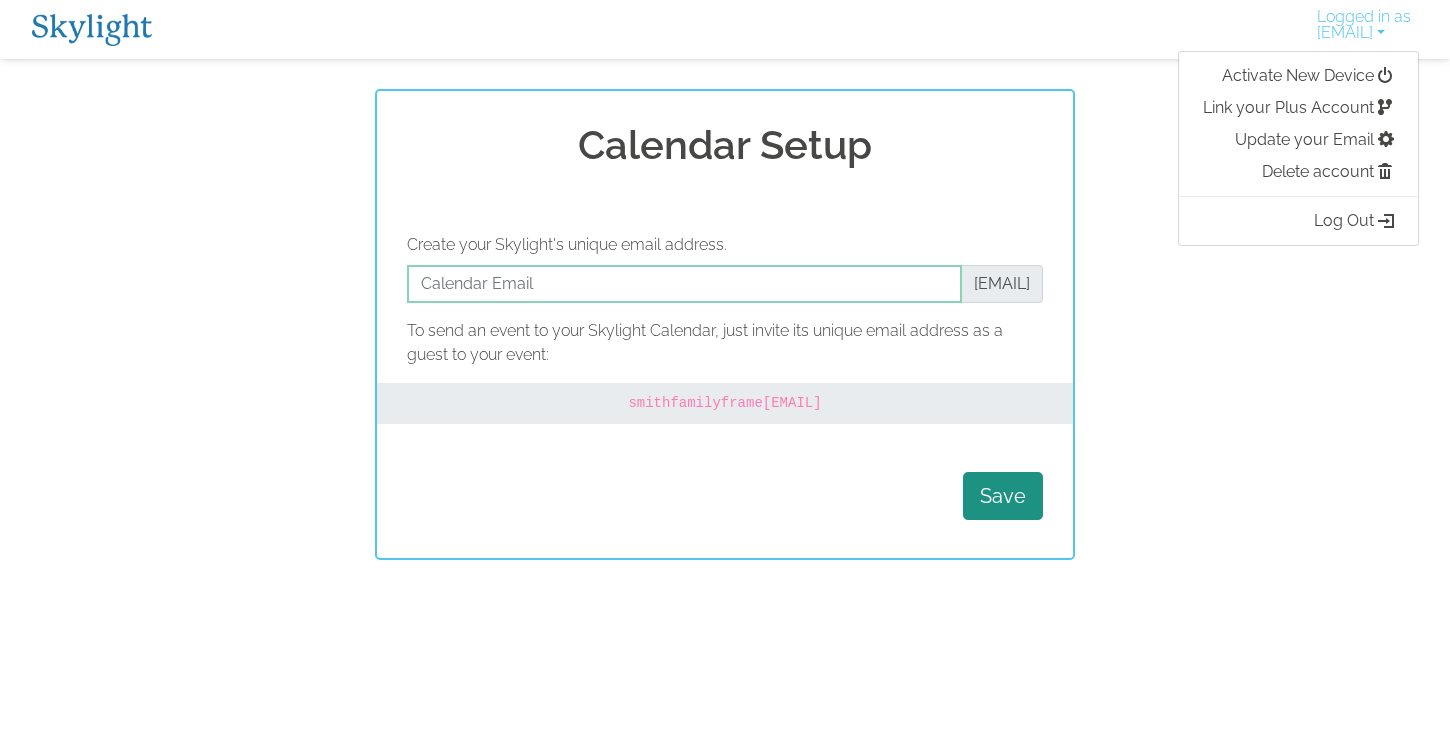 click on "Calendar Setup Create your Skylight's unique email address.   @ourskylight.com To send an event to your Skylight Calendar, just invite its unique email address as a guest to your event: smithfamilyframe @ourskylight.com Save" at bounding box center (725, 324) 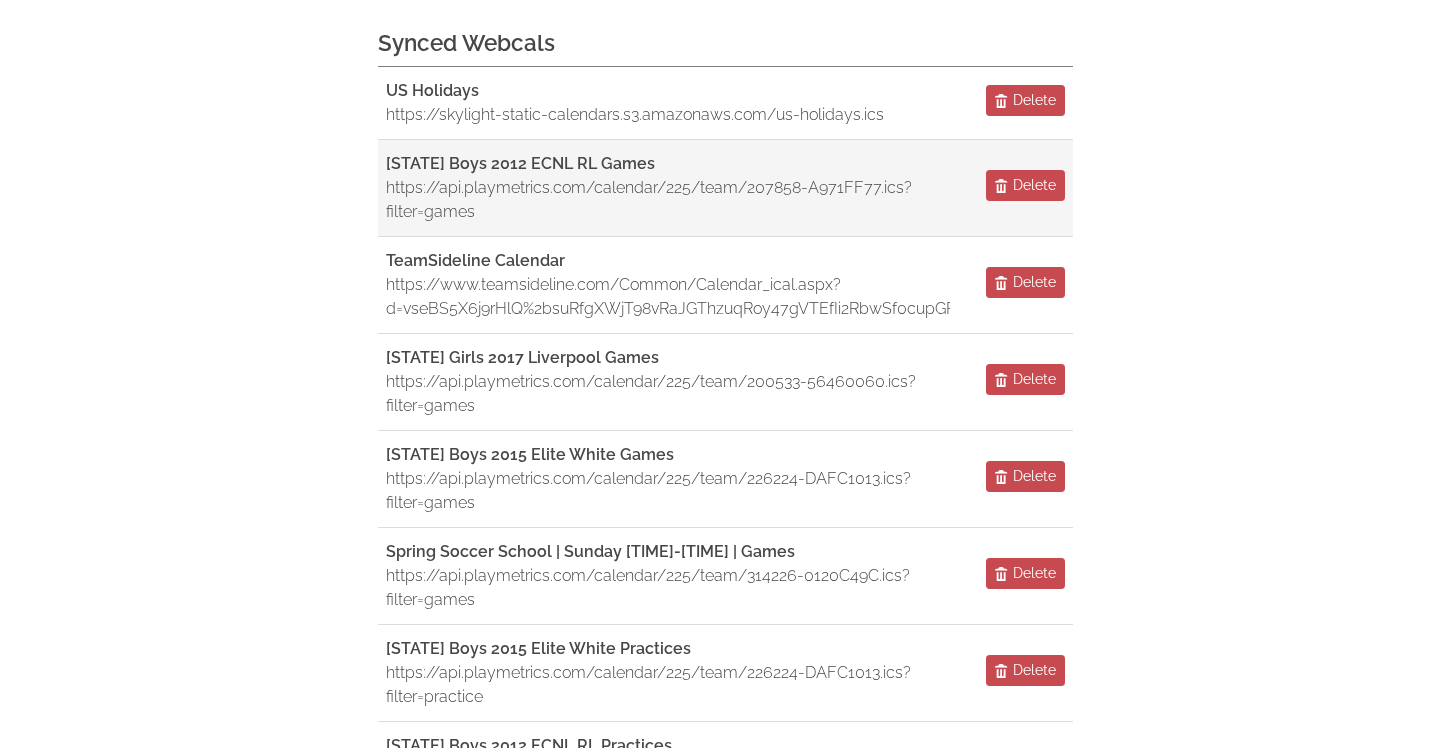 scroll, scrollTop: 231, scrollLeft: 0, axis: vertical 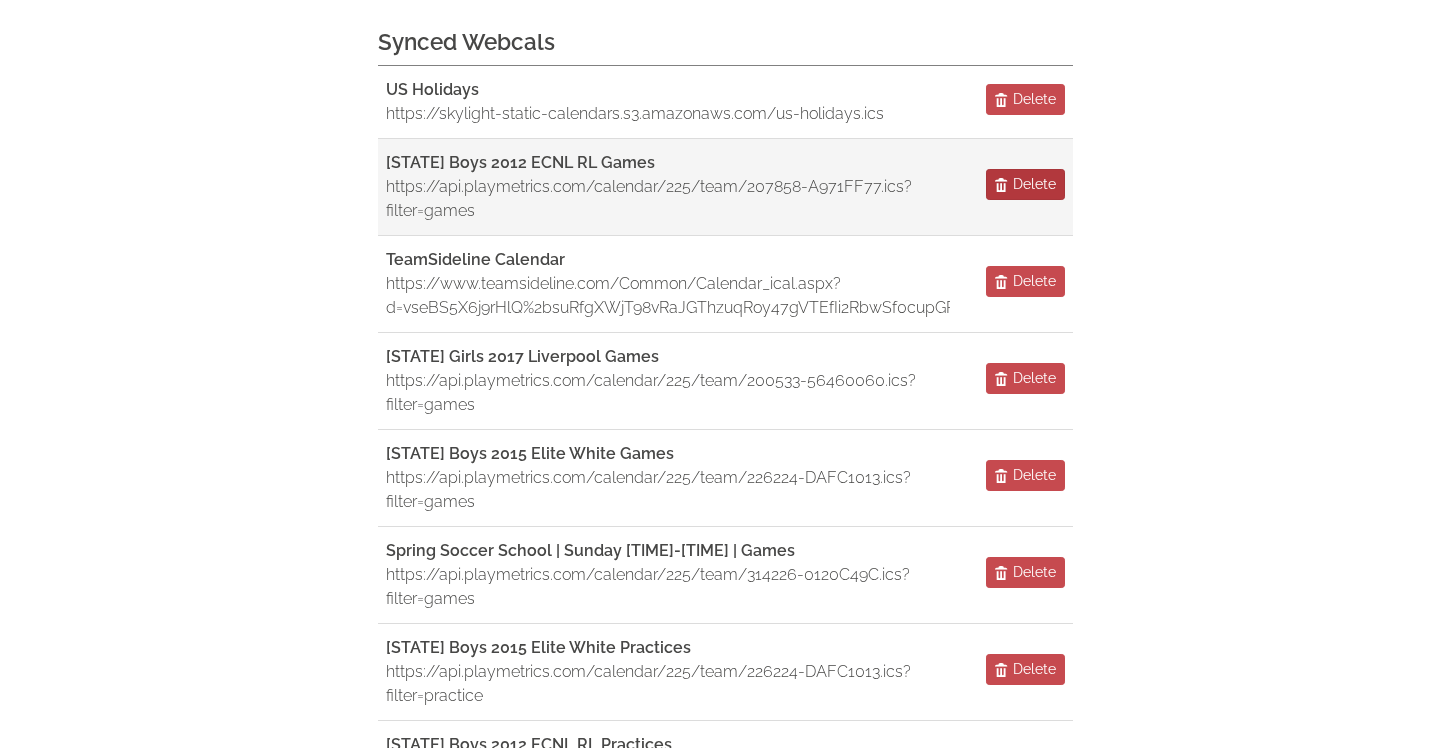 click on "Delete" at bounding box center (1034, 184) 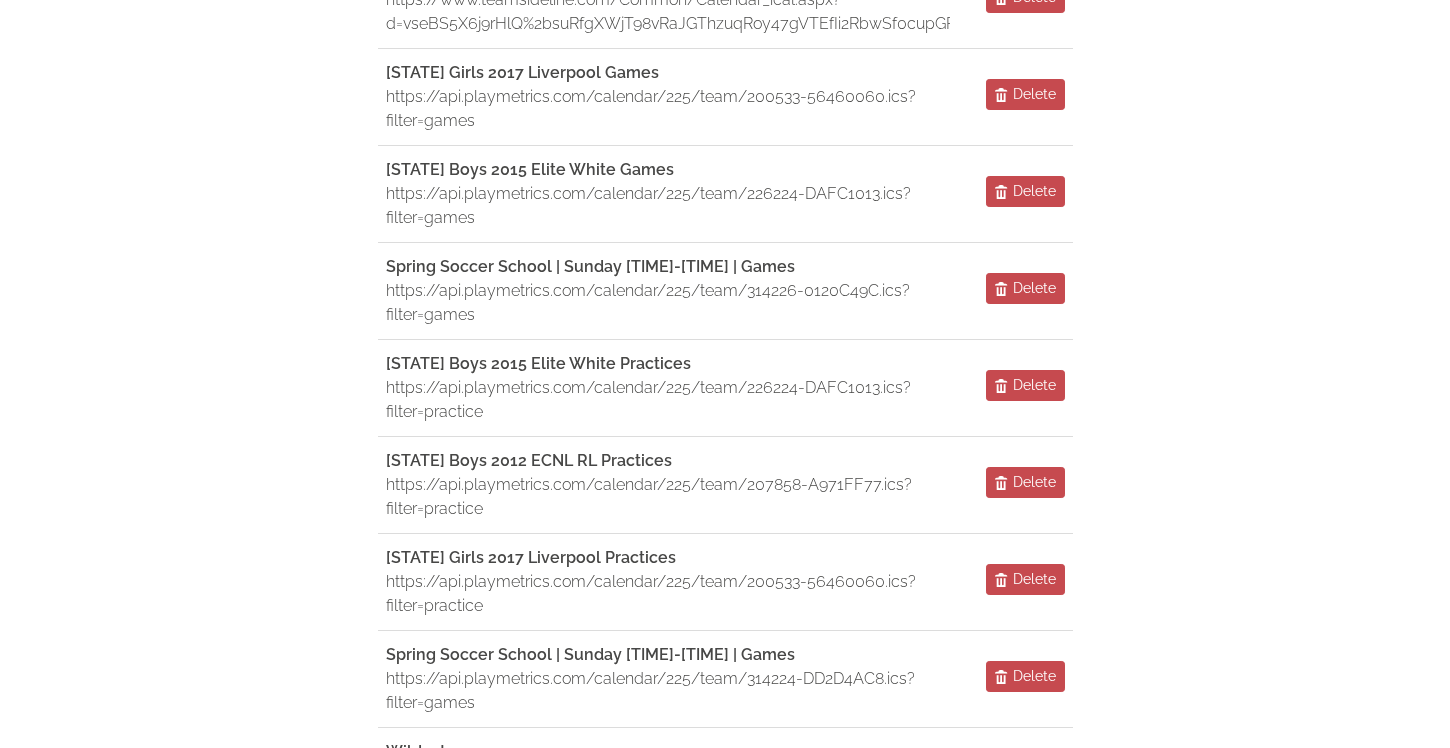 scroll, scrollTop: 422, scrollLeft: 0, axis: vertical 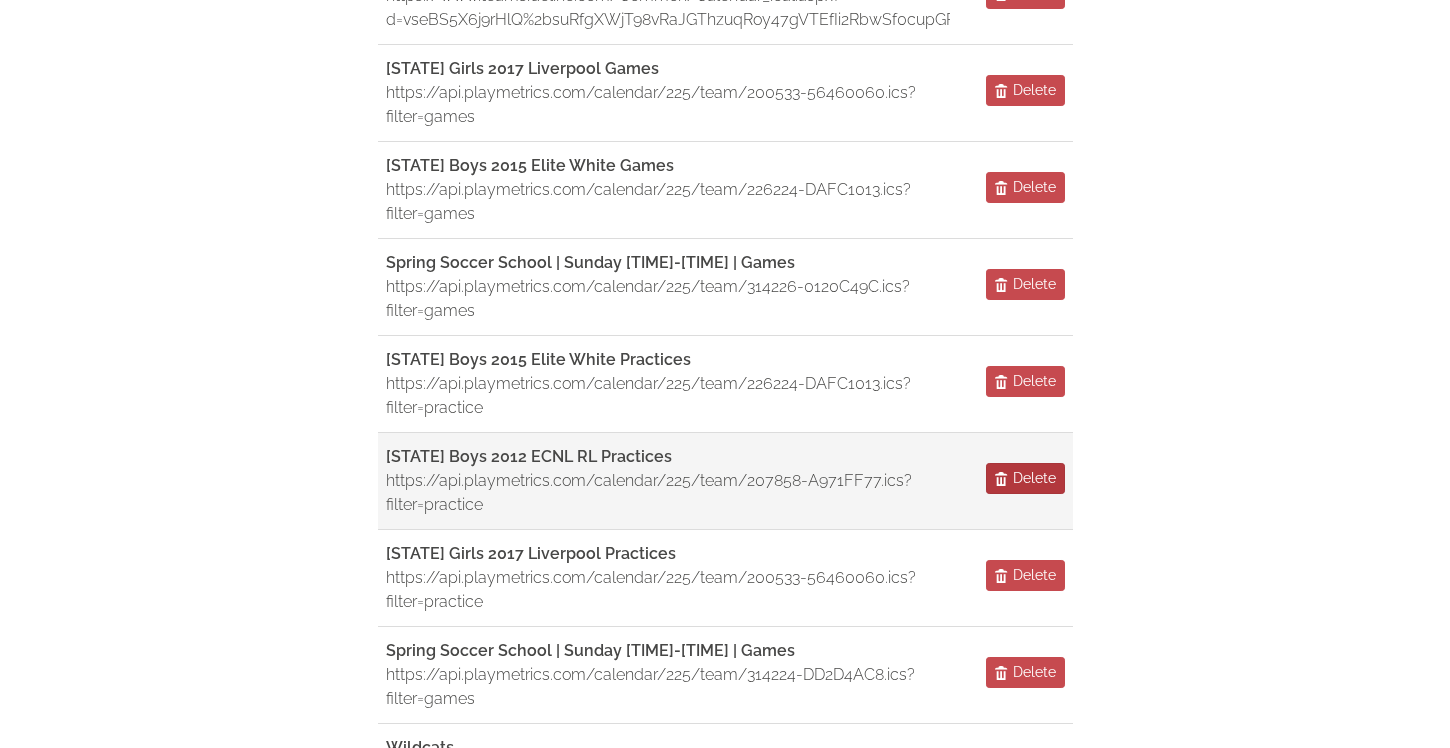 click on "Delete" at bounding box center (1034, 478) 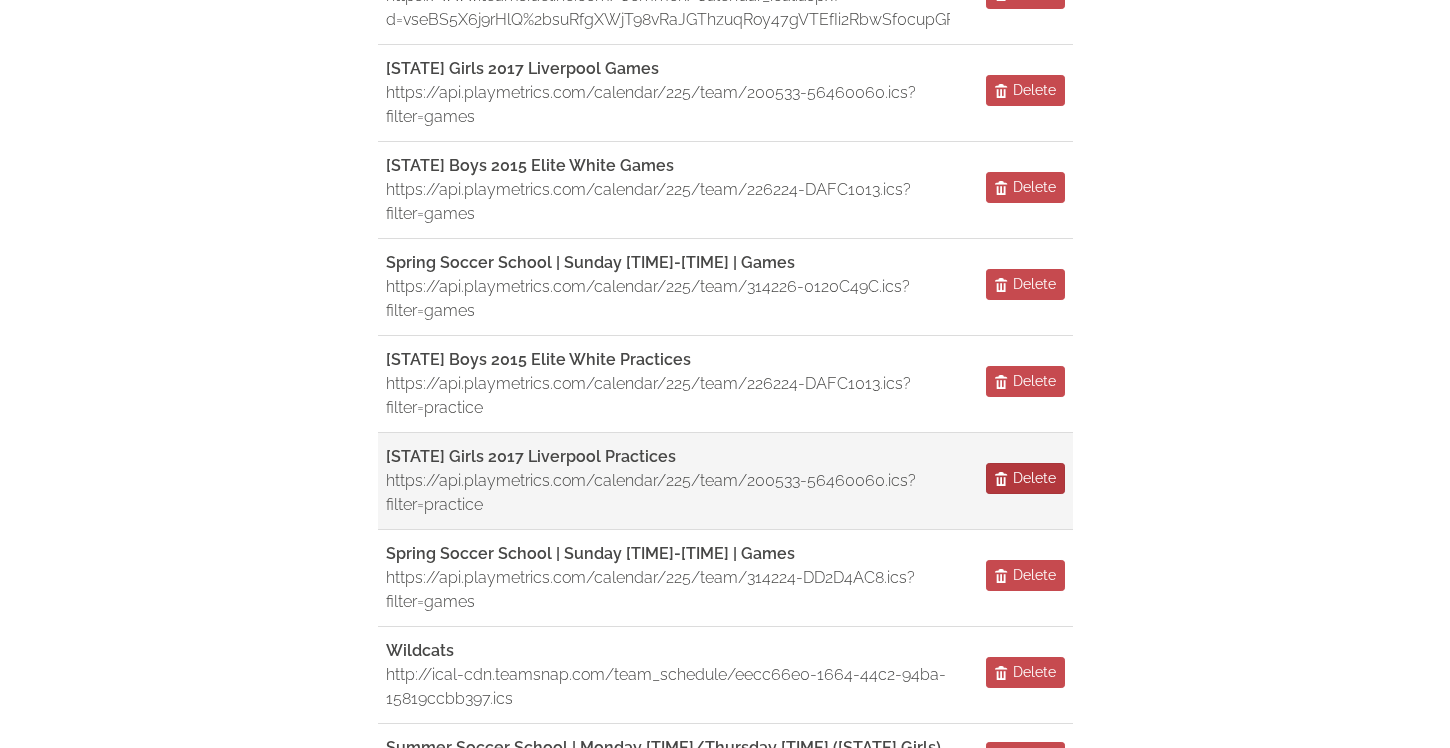click on "Delete" at bounding box center [1034, 478] 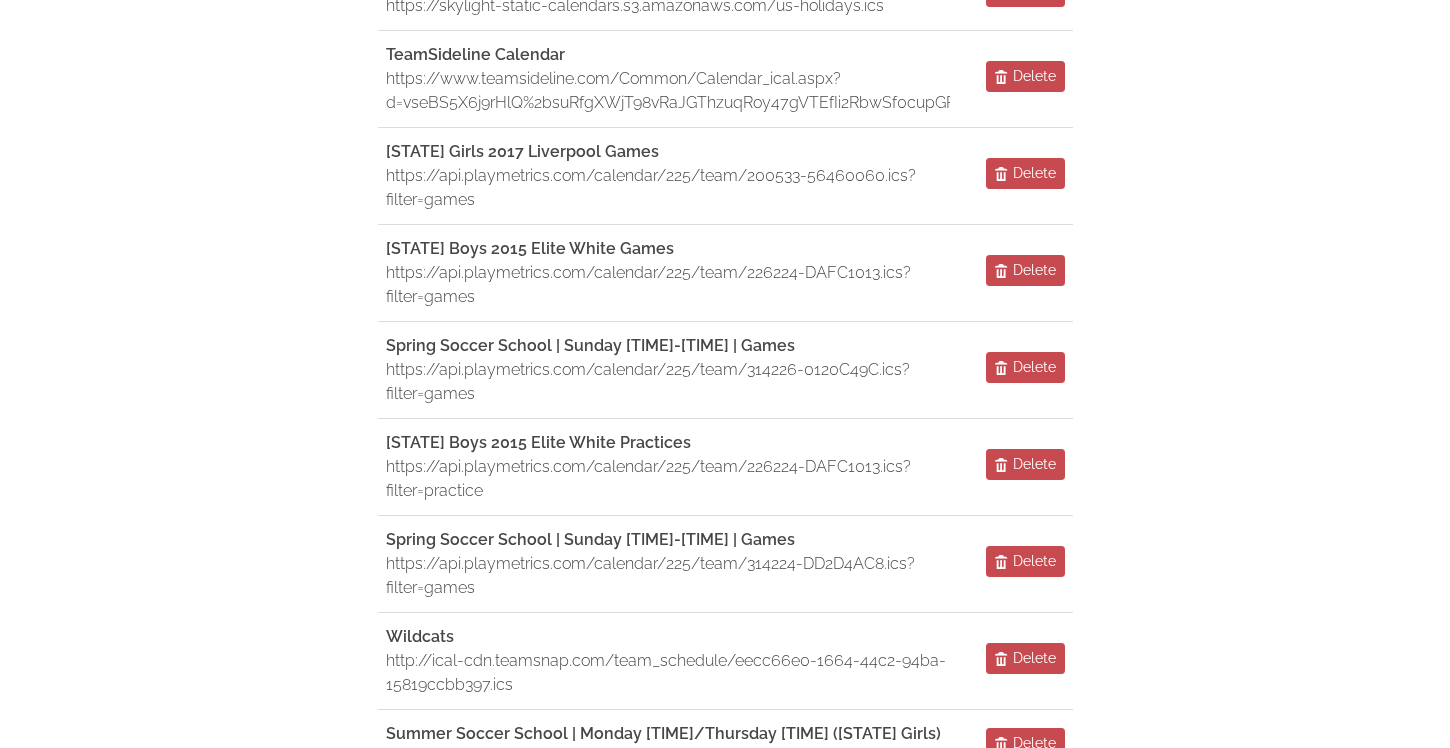 scroll, scrollTop: 338, scrollLeft: 0, axis: vertical 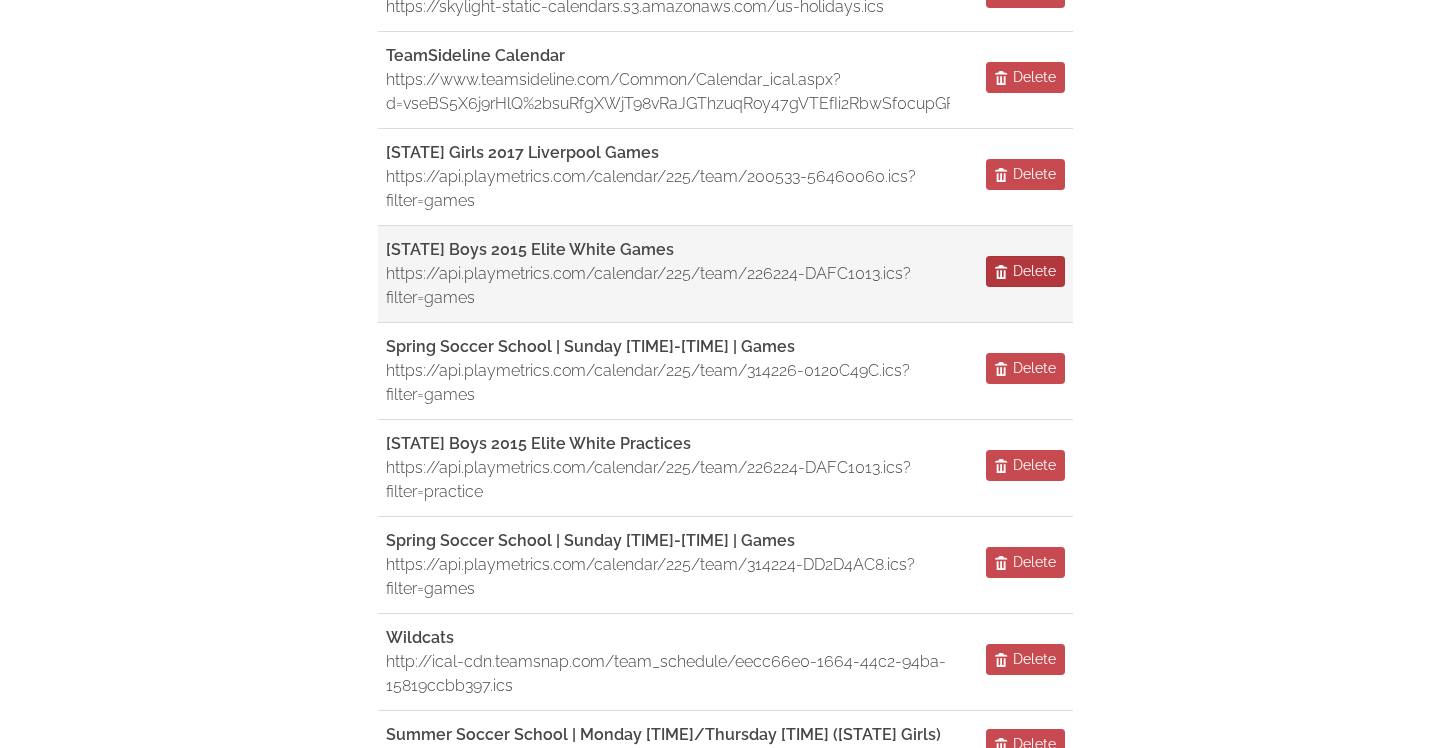 click on "Delete" at bounding box center [1034, 271] 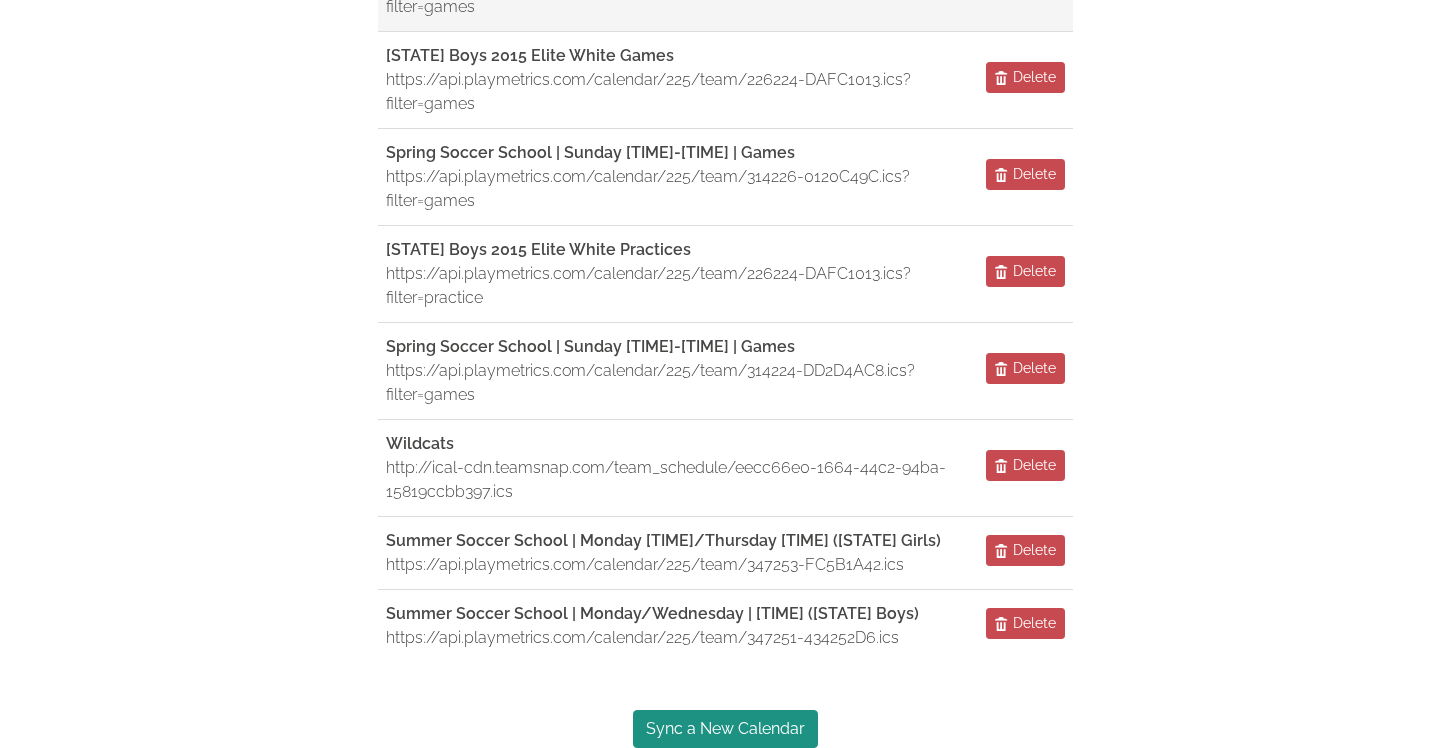 scroll, scrollTop: 531, scrollLeft: 0, axis: vertical 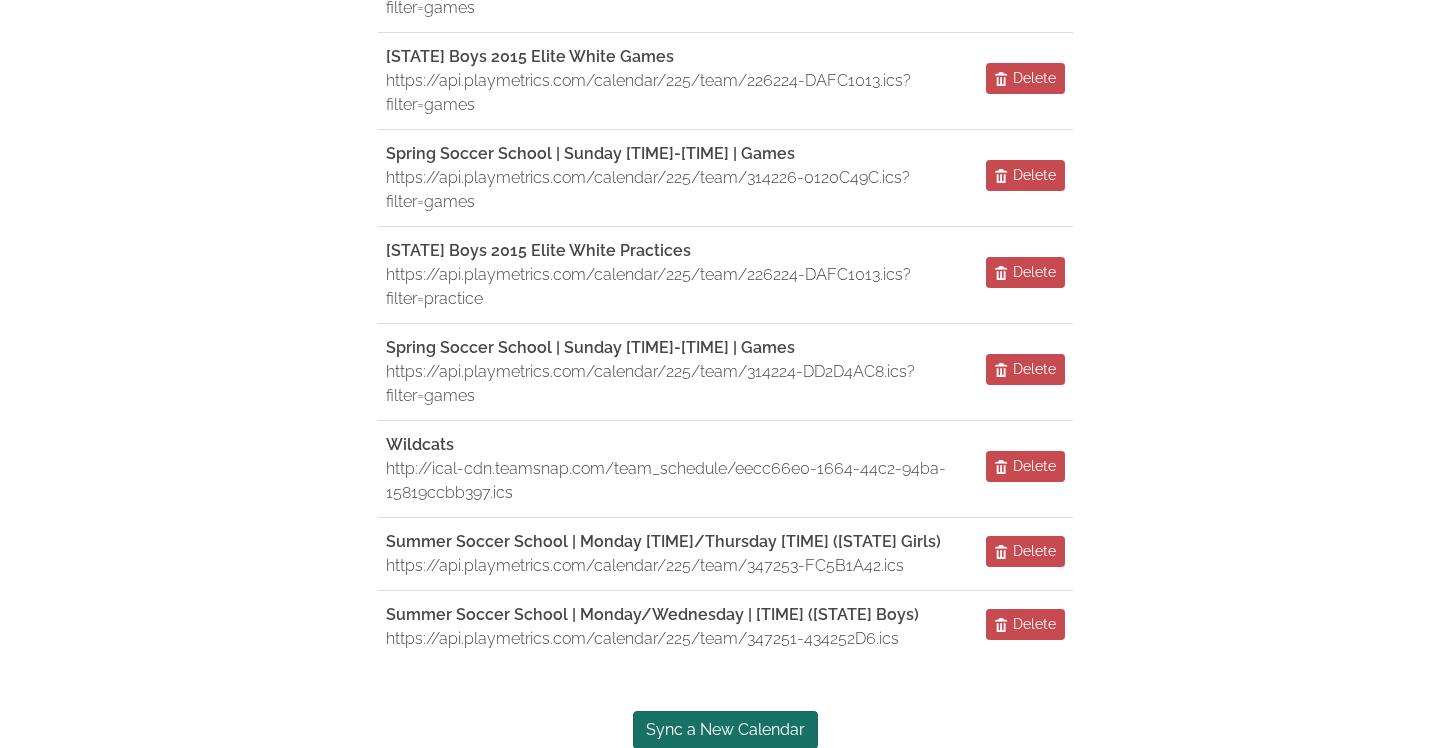 click on "Sync a New Calendar" at bounding box center [725, 730] 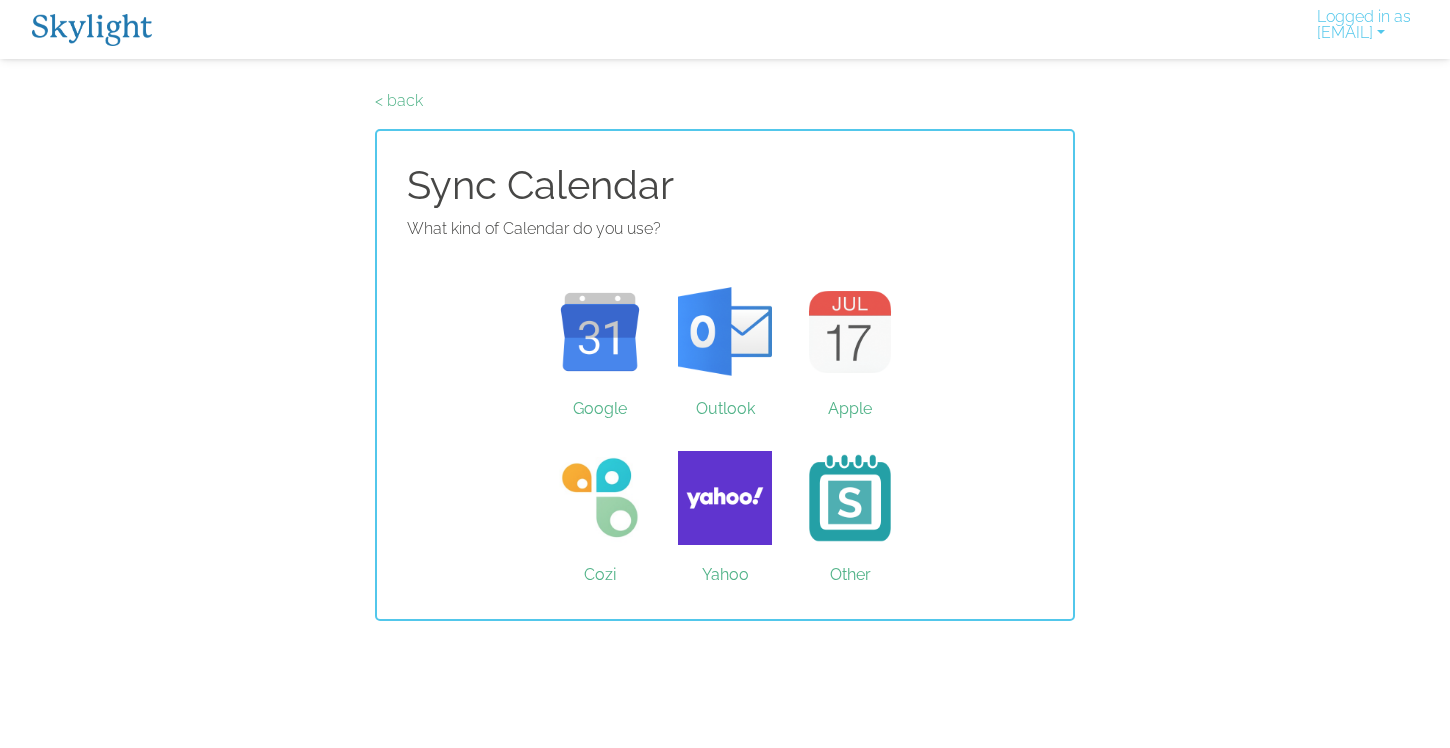 scroll, scrollTop: 0, scrollLeft: 0, axis: both 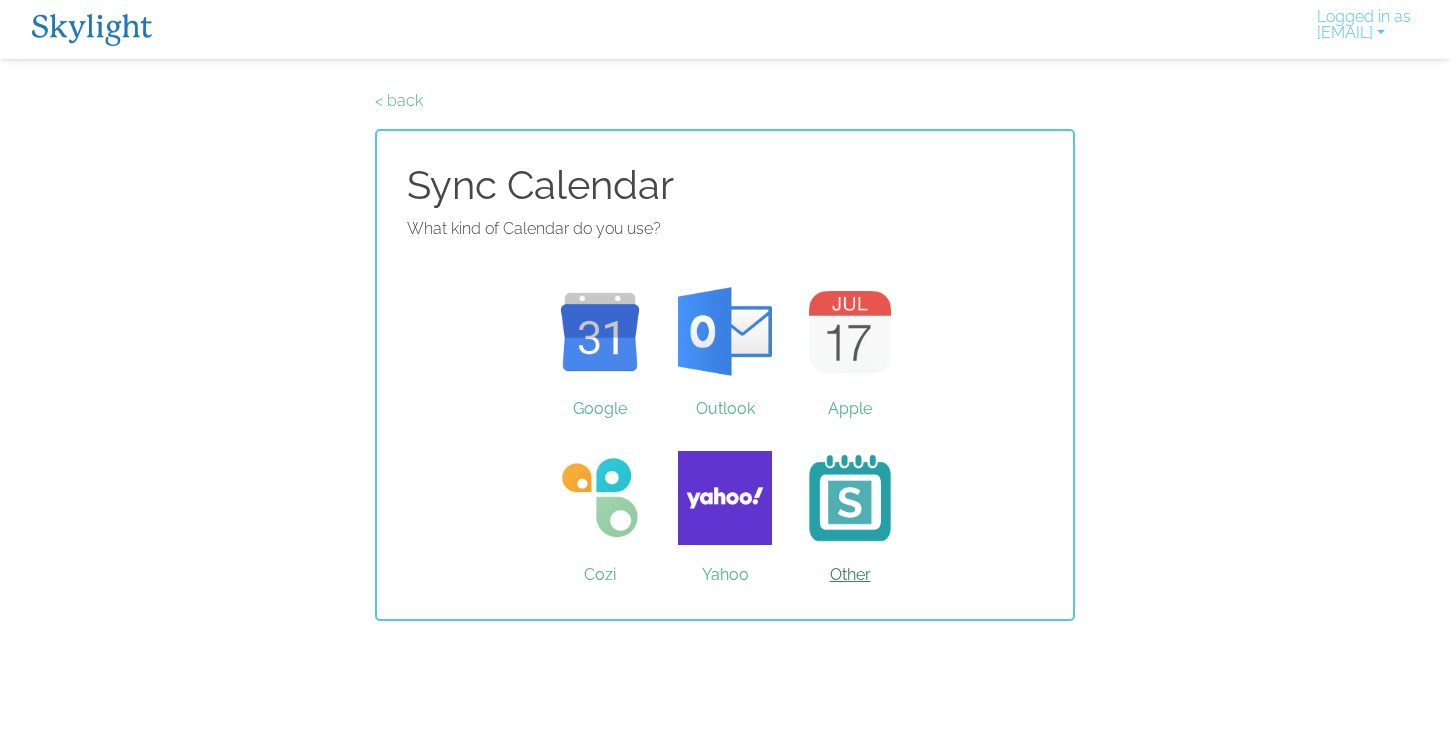 click on "Other" at bounding box center (850, 498) 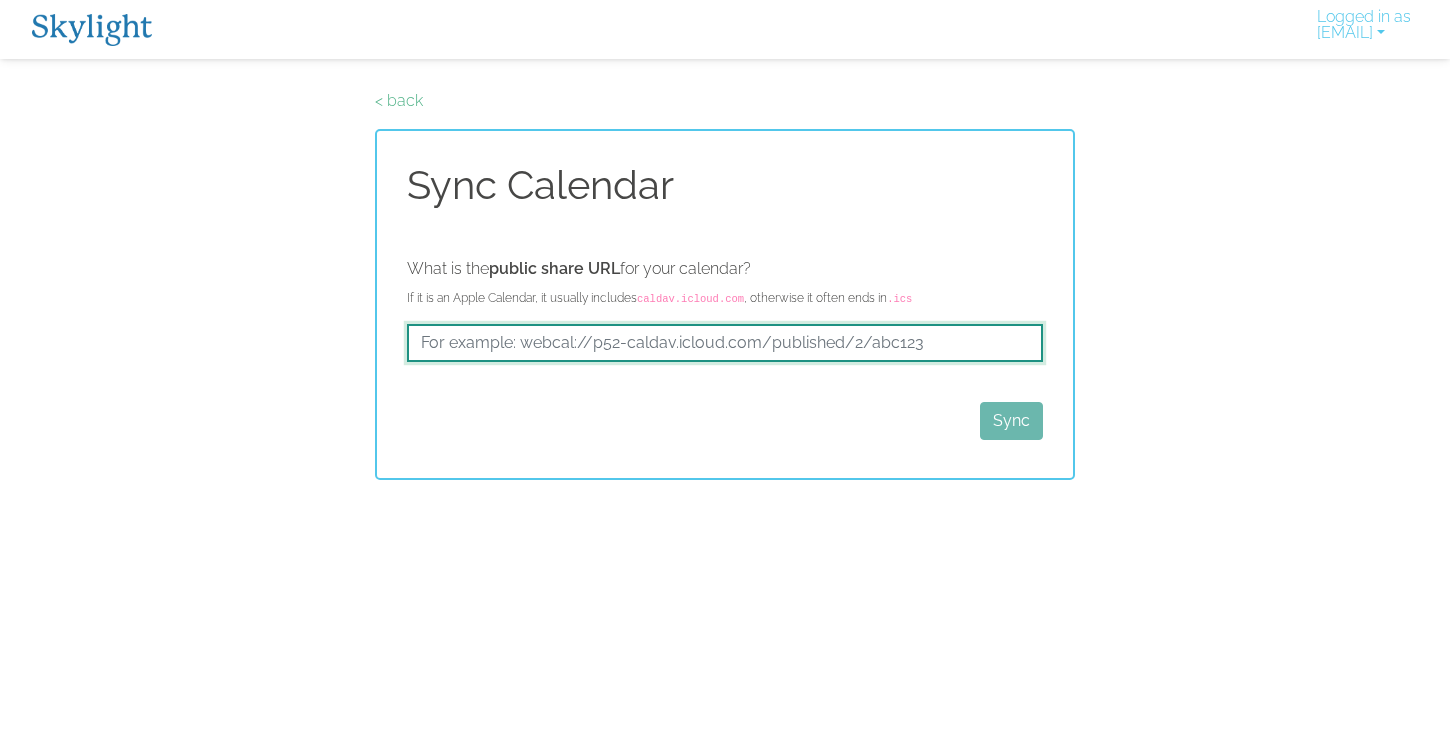 click at bounding box center [725, 343] 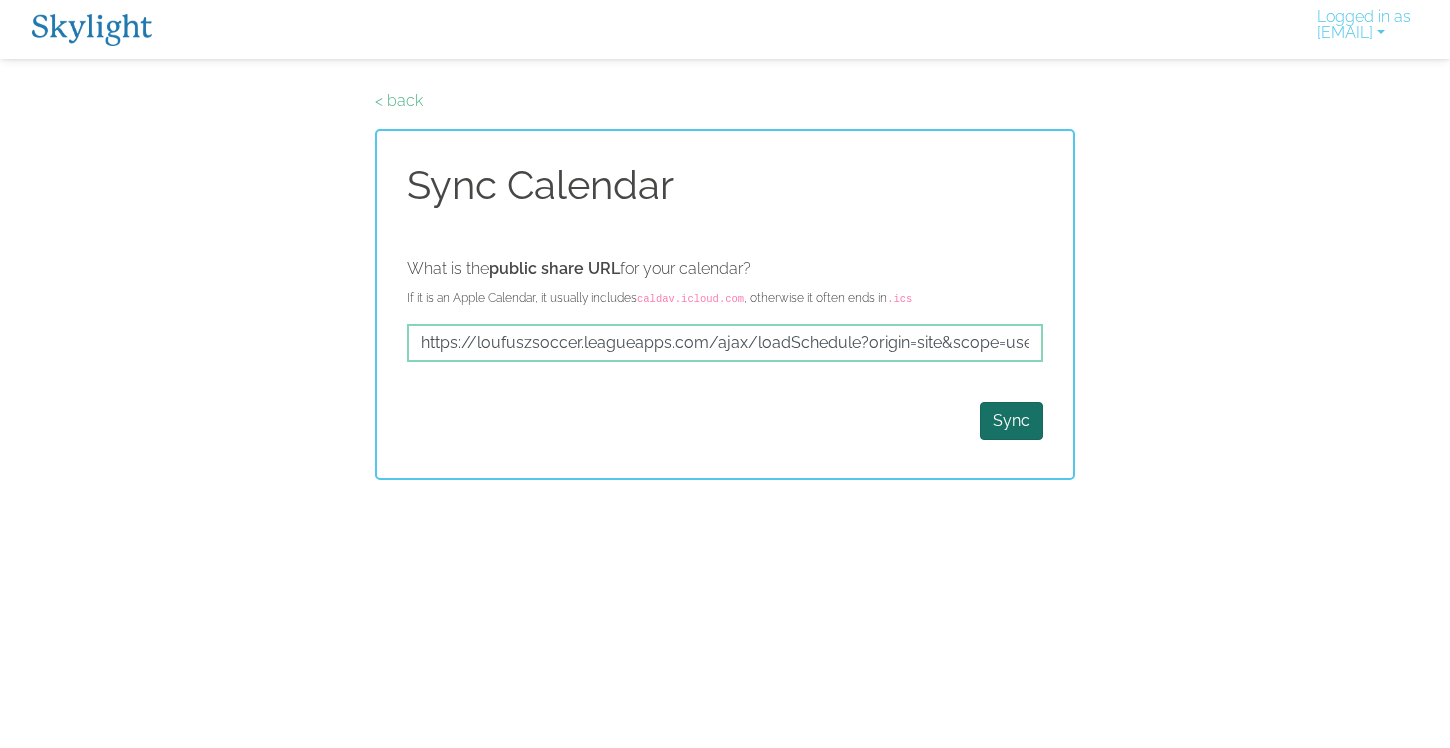 click on "Sync" at bounding box center (1011, 421) 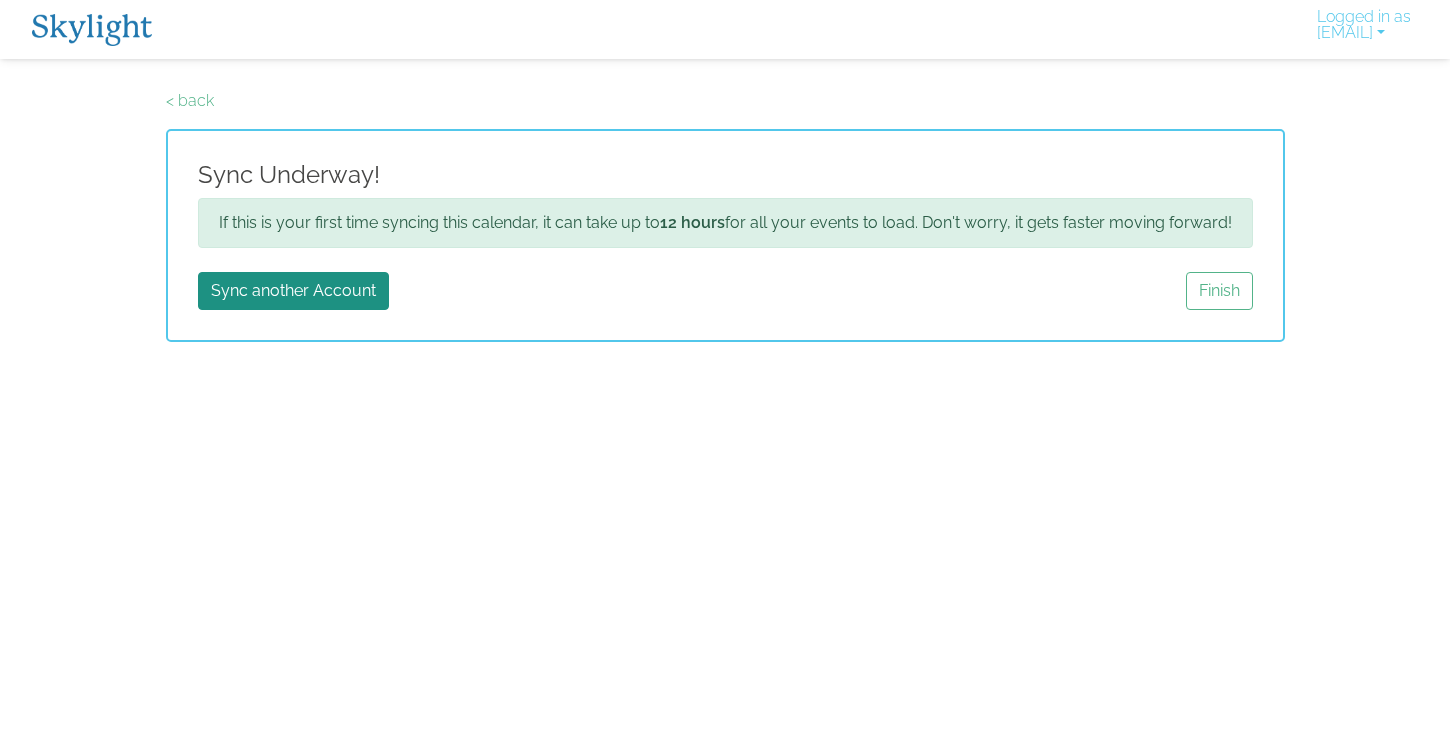 scroll, scrollTop: 0, scrollLeft: 0, axis: both 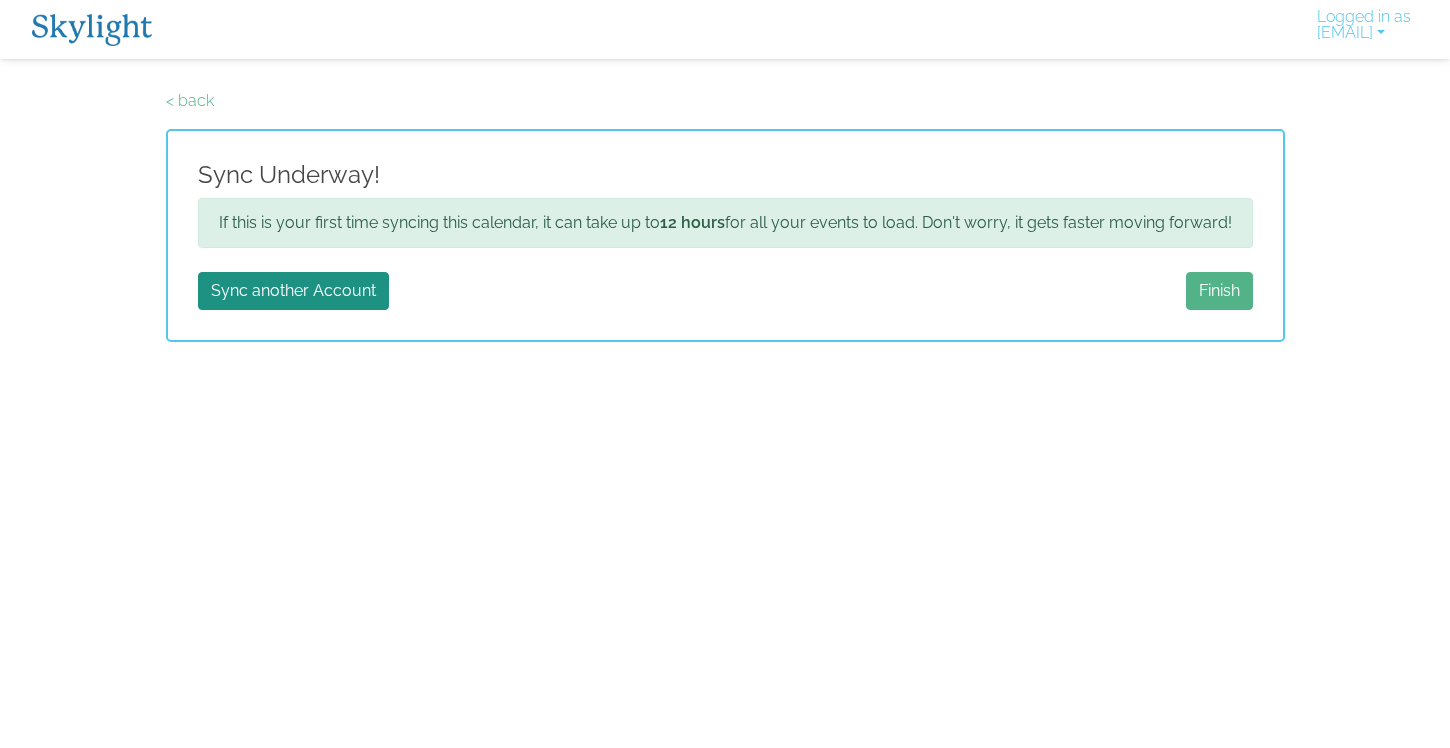click on "Finish" at bounding box center [1219, 291] 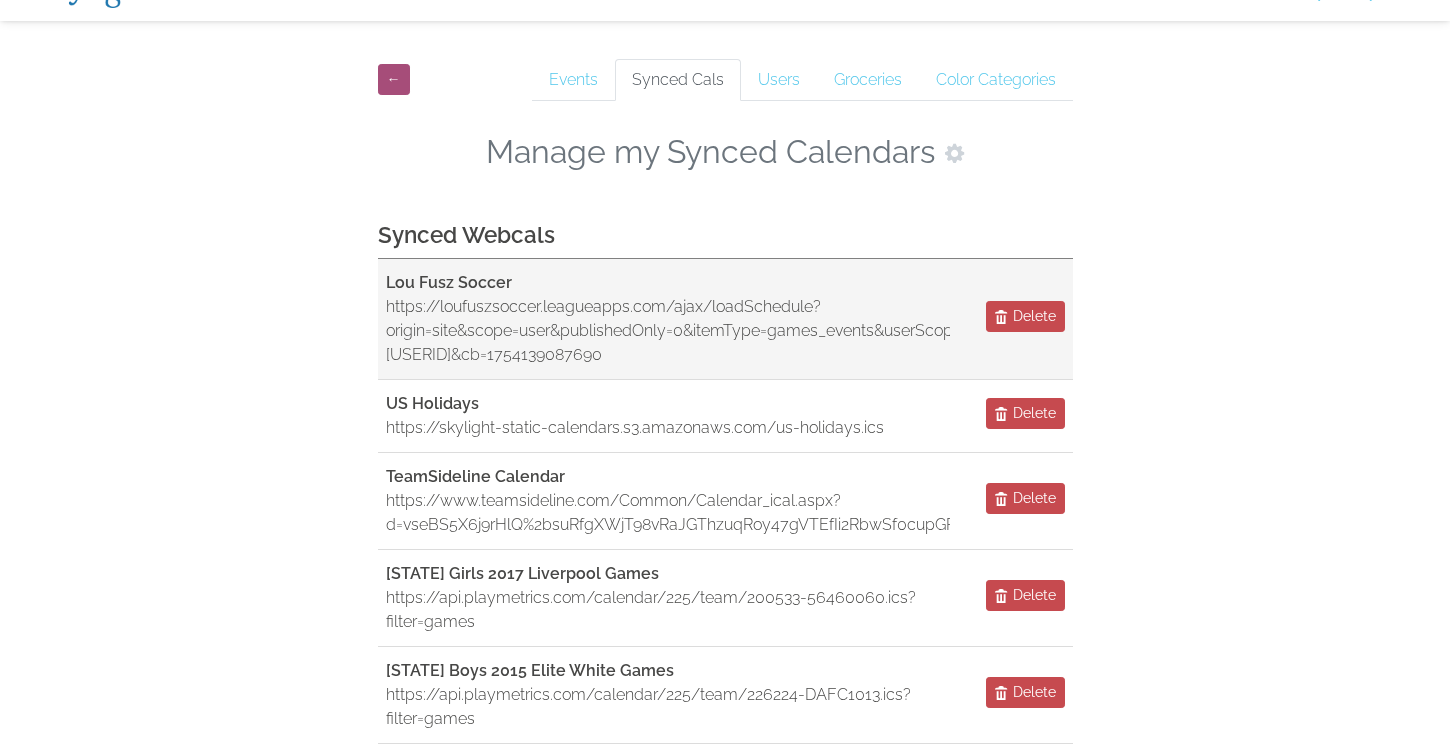 scroll, scrollTop: 39, scrollLeft: 0, axis: vertical 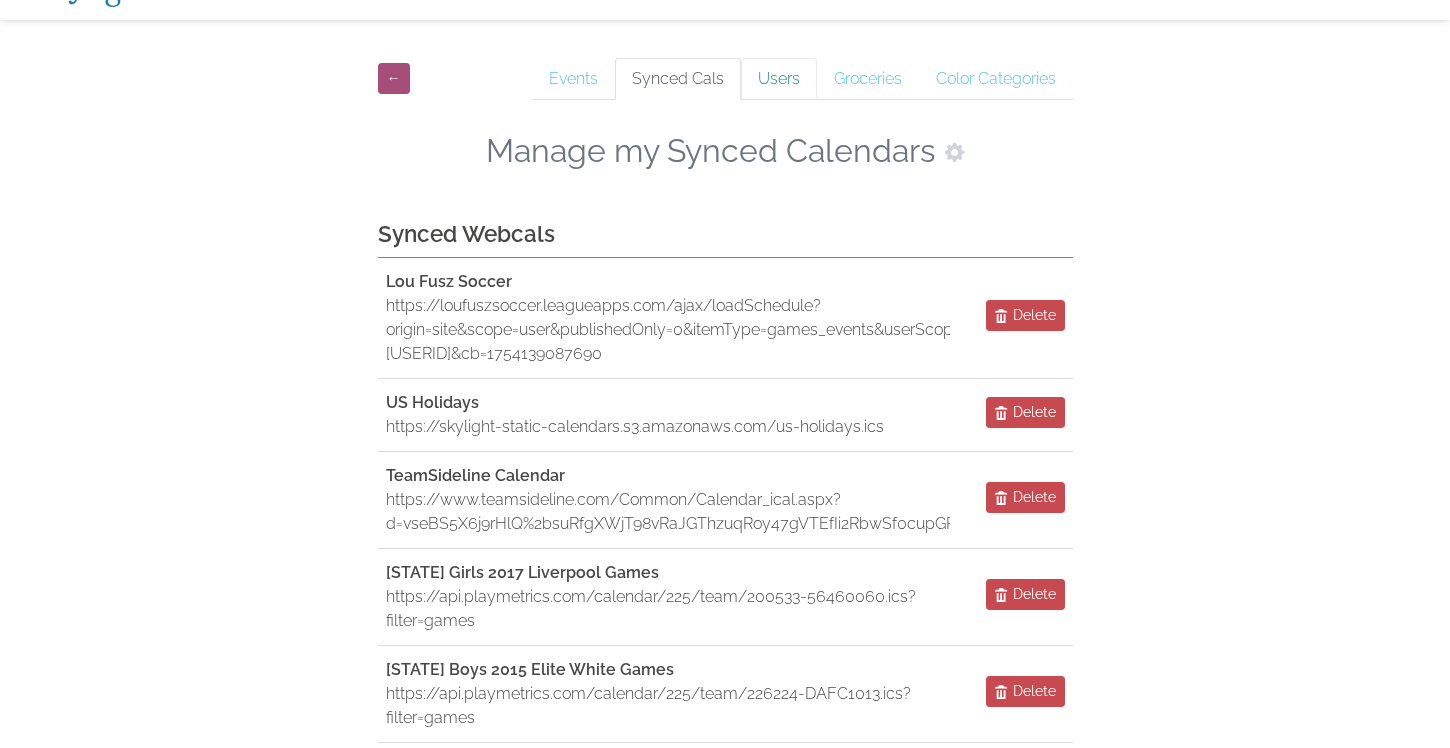 click on "Users" at bounding box center (779, 79) 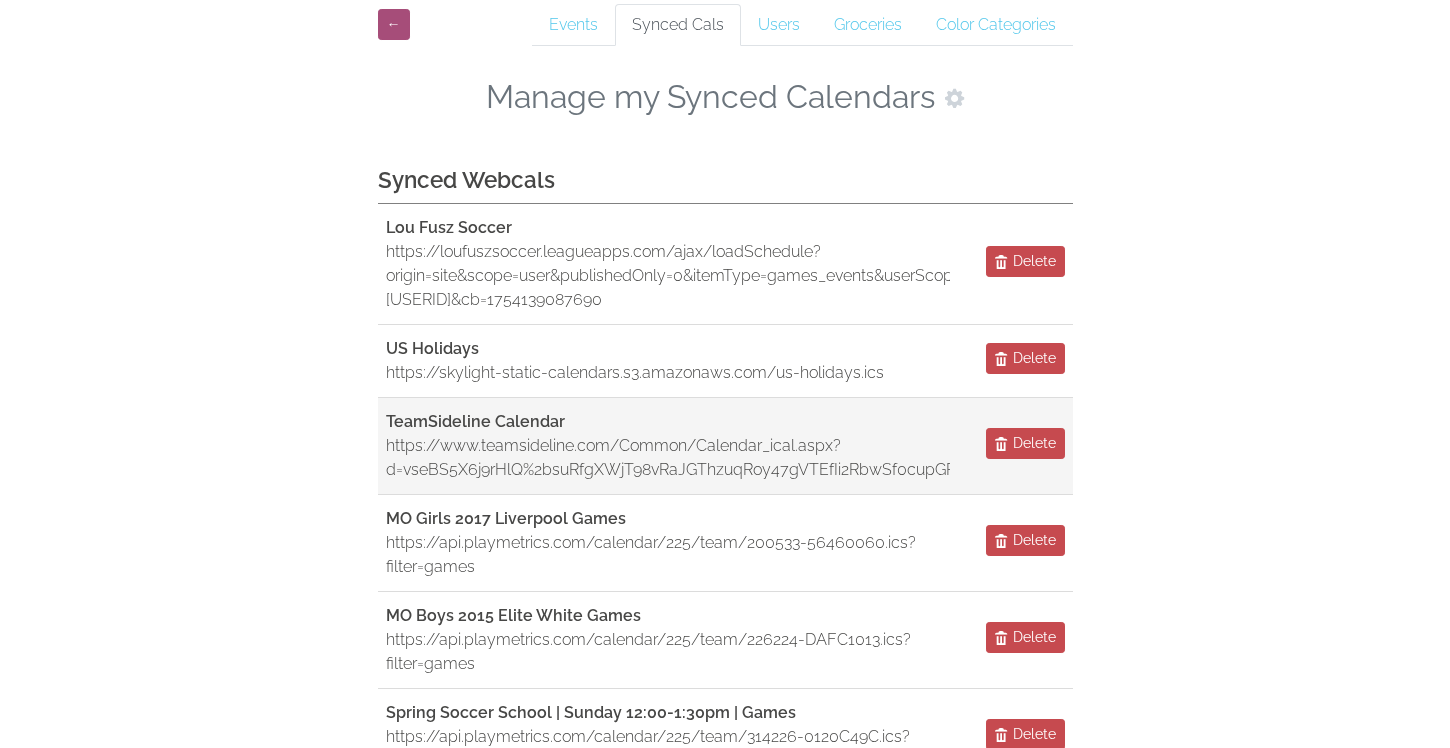 scroll, scrollTop: 101, scrollLeft: 0, axis: vertical 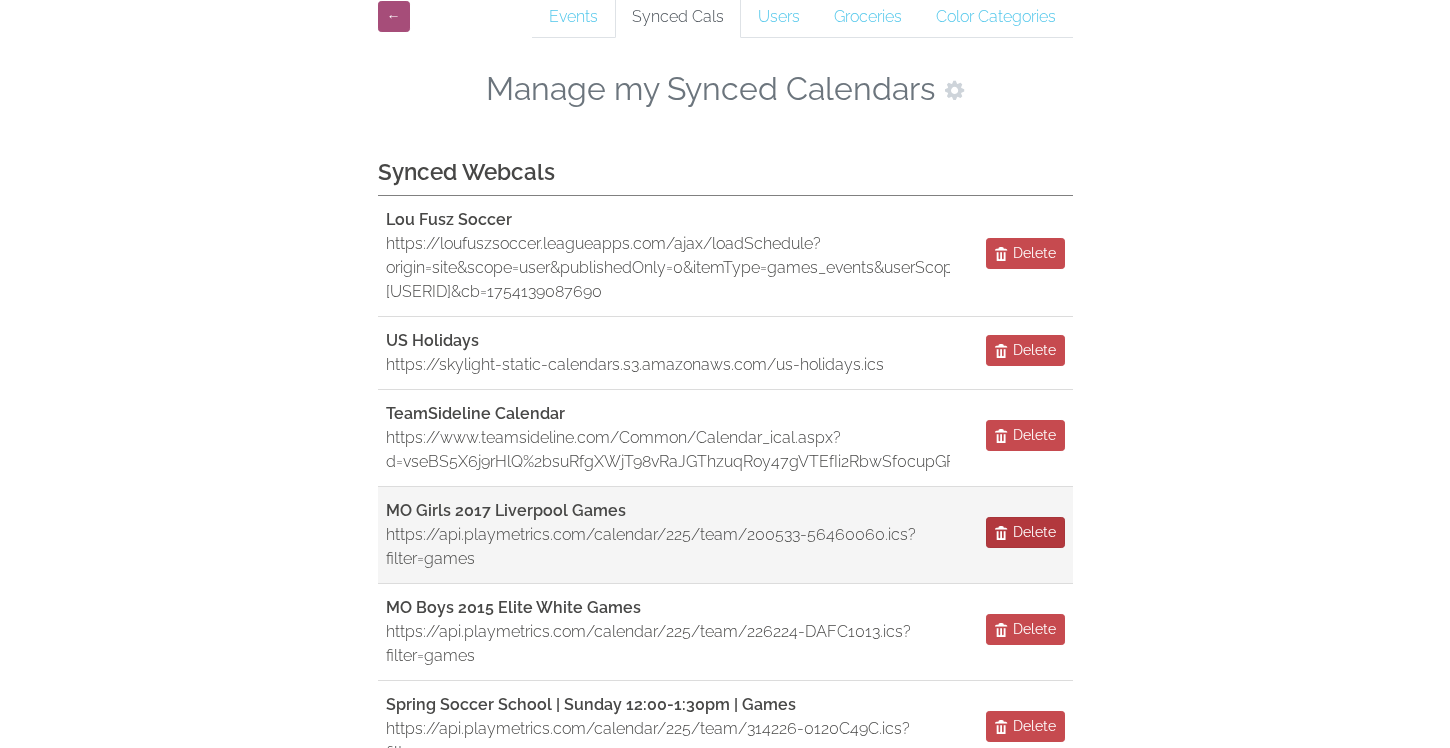 click on "Delete" at bounding box center [1034, 532] 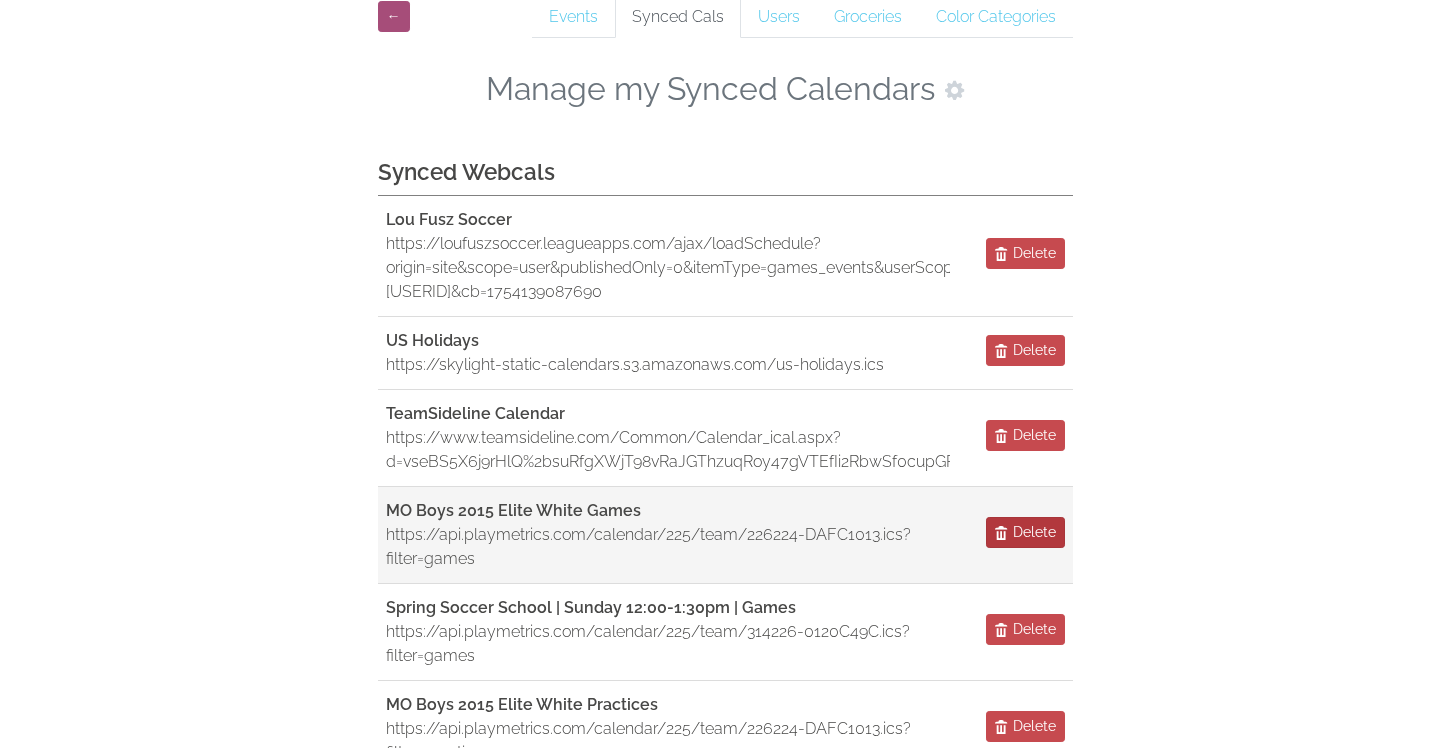 click on "Delete" at bounding box center [1034, 532] 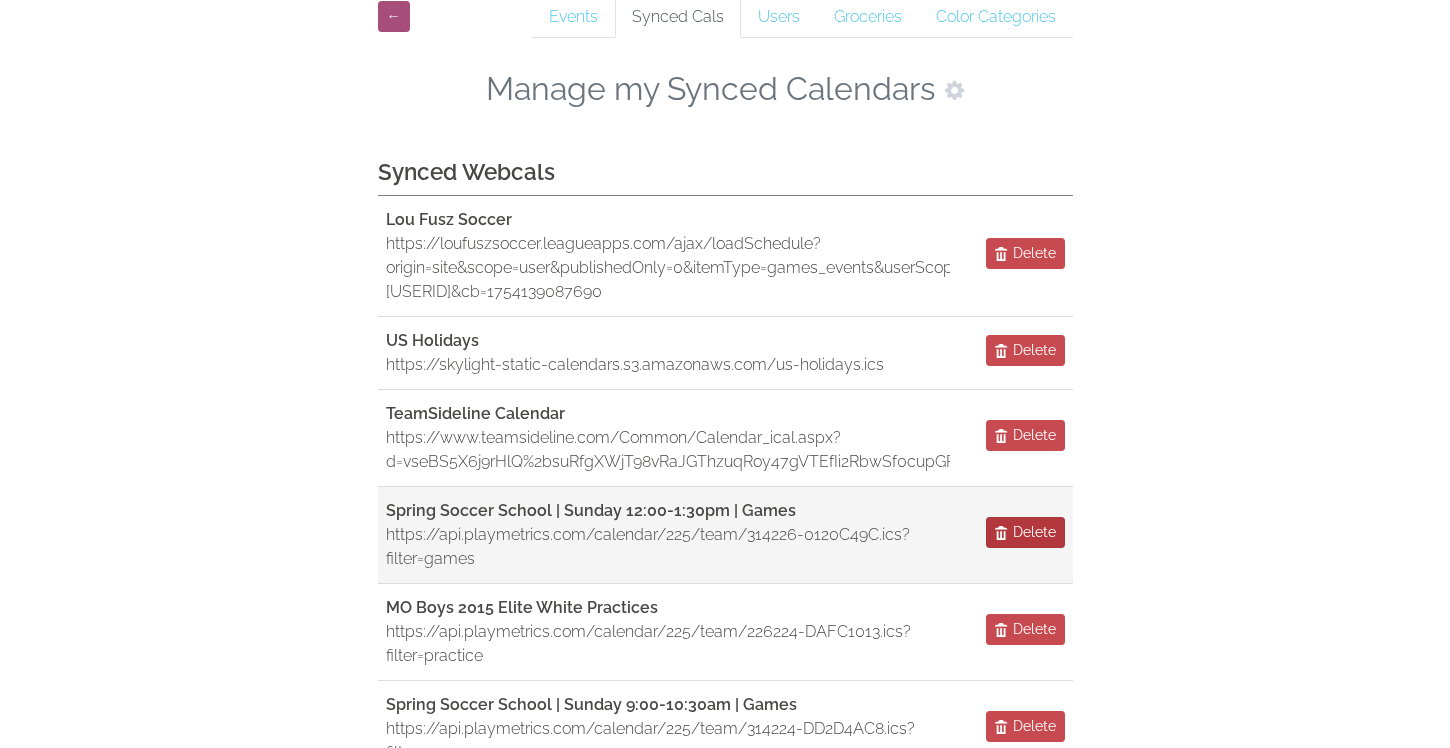click on "Delete" at bounding box center [1034, 532] 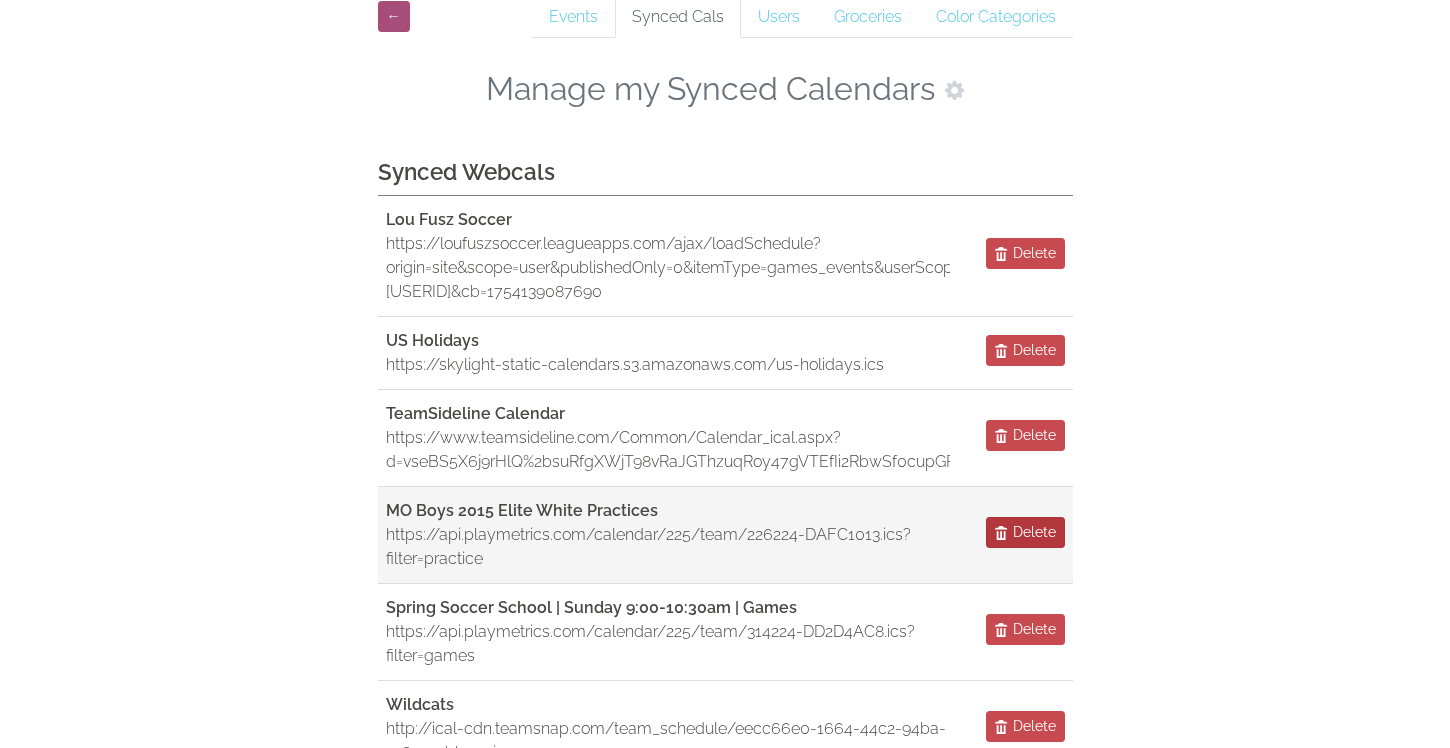 click on "Delete" at bounding box center [1034, 532] 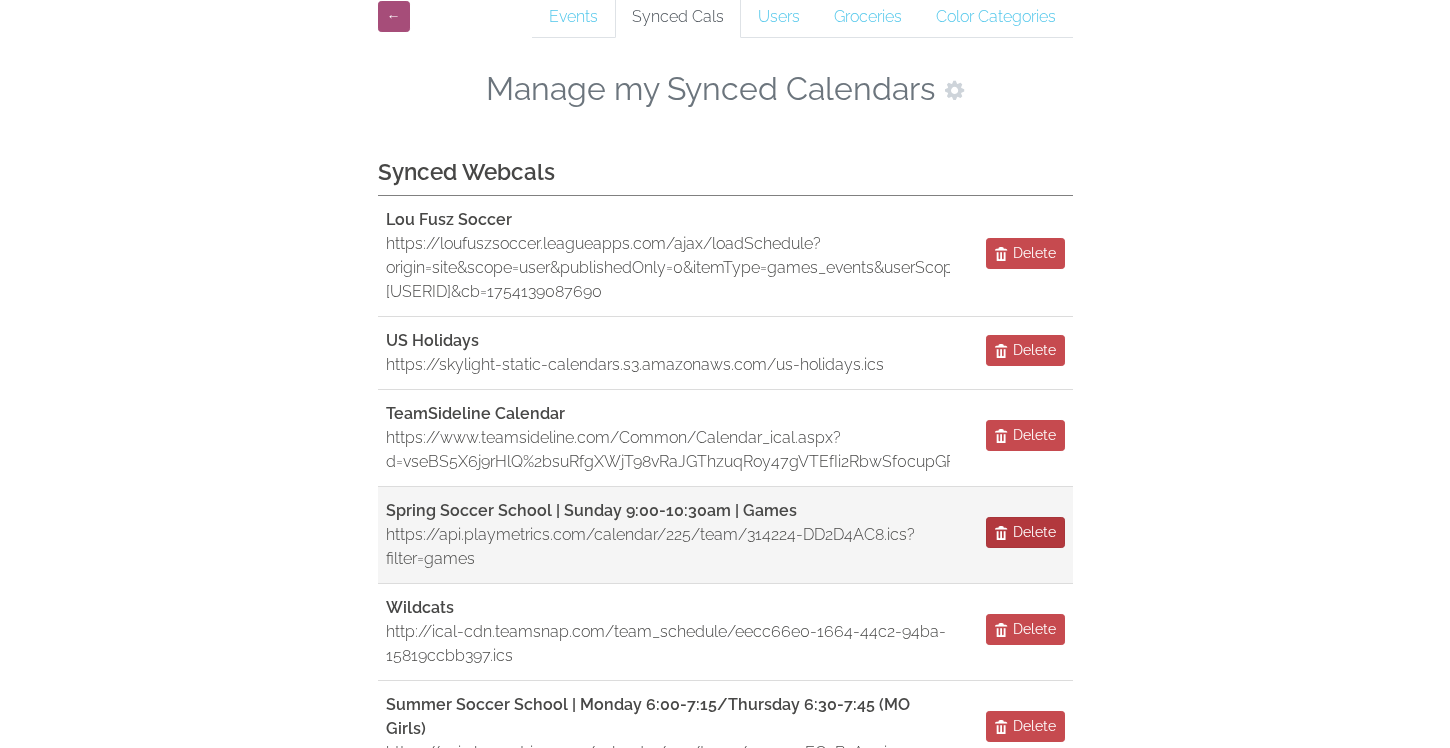 click on "Delete" at bounding box center (1034, 532) 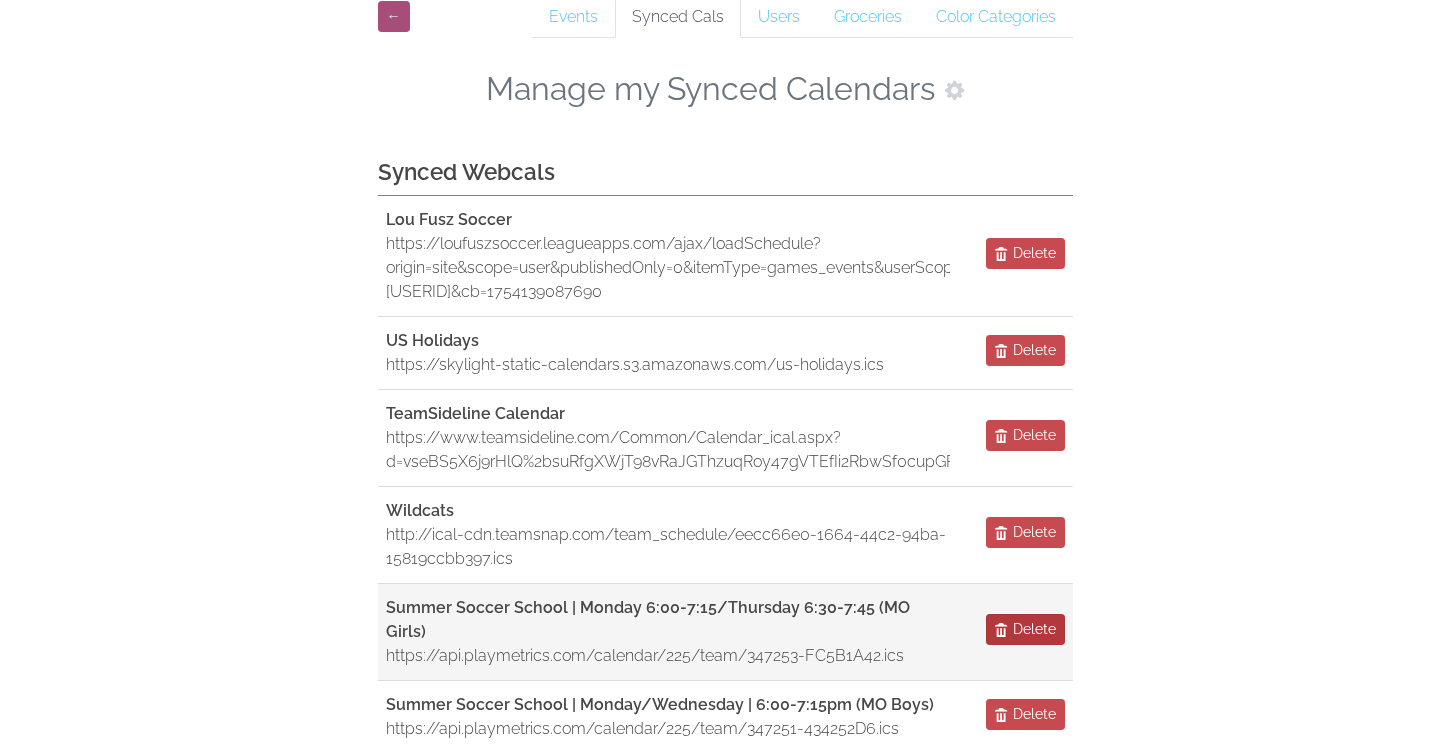 click on "Delete" at bounding box center (1034, 629) 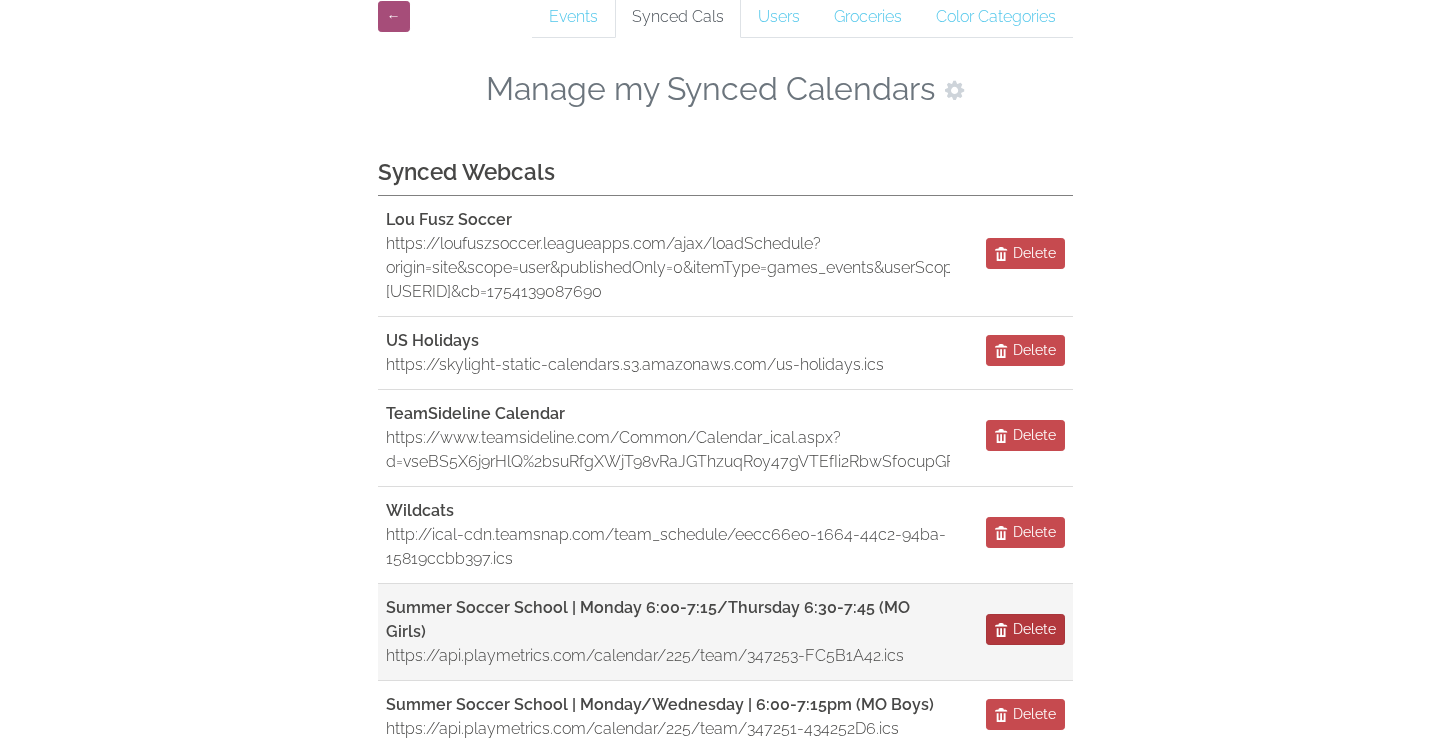 scroll, scrollTop: 70, scrollLeft: 0, axis: vertical 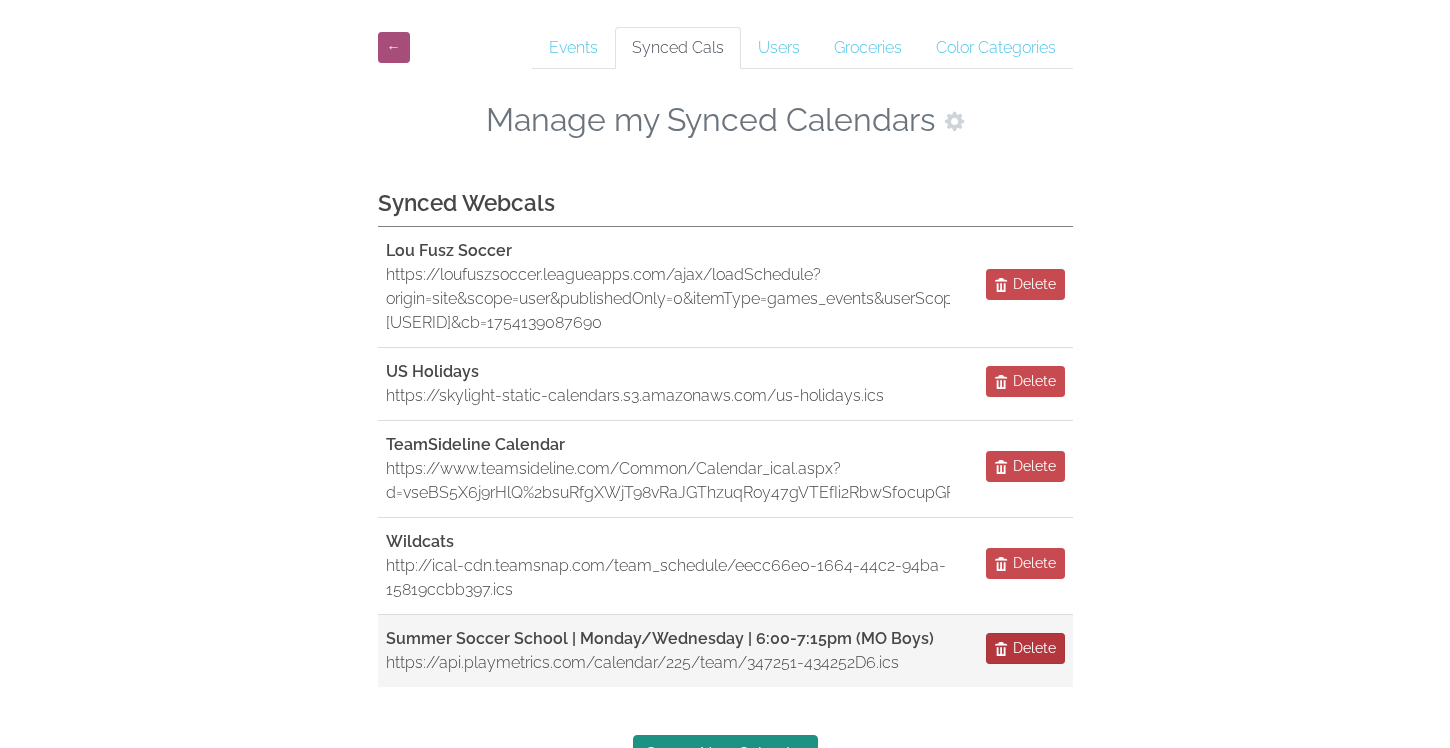 click on "Delete" at bounding box center (1034, 648) 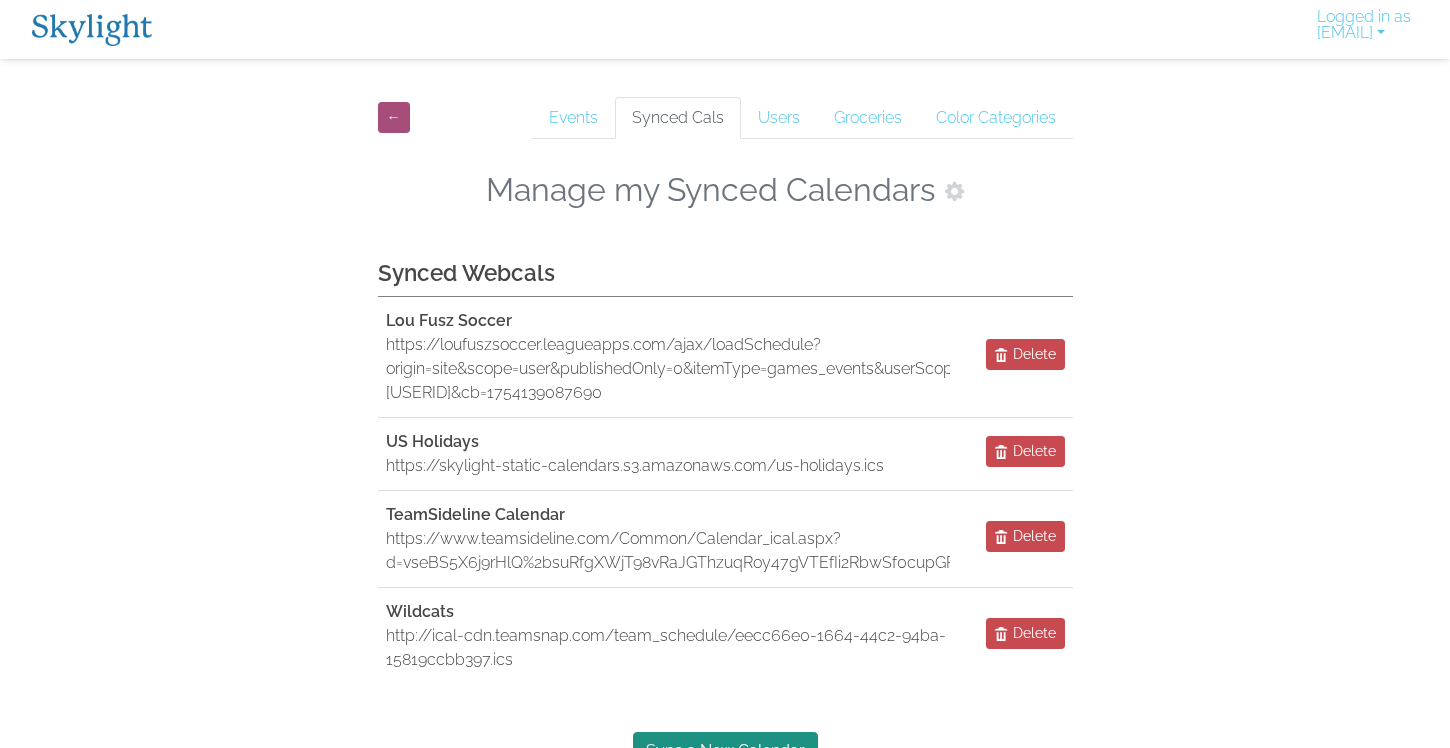 scroll, scrollTop: 0, scrollLeft: 0, axis: both 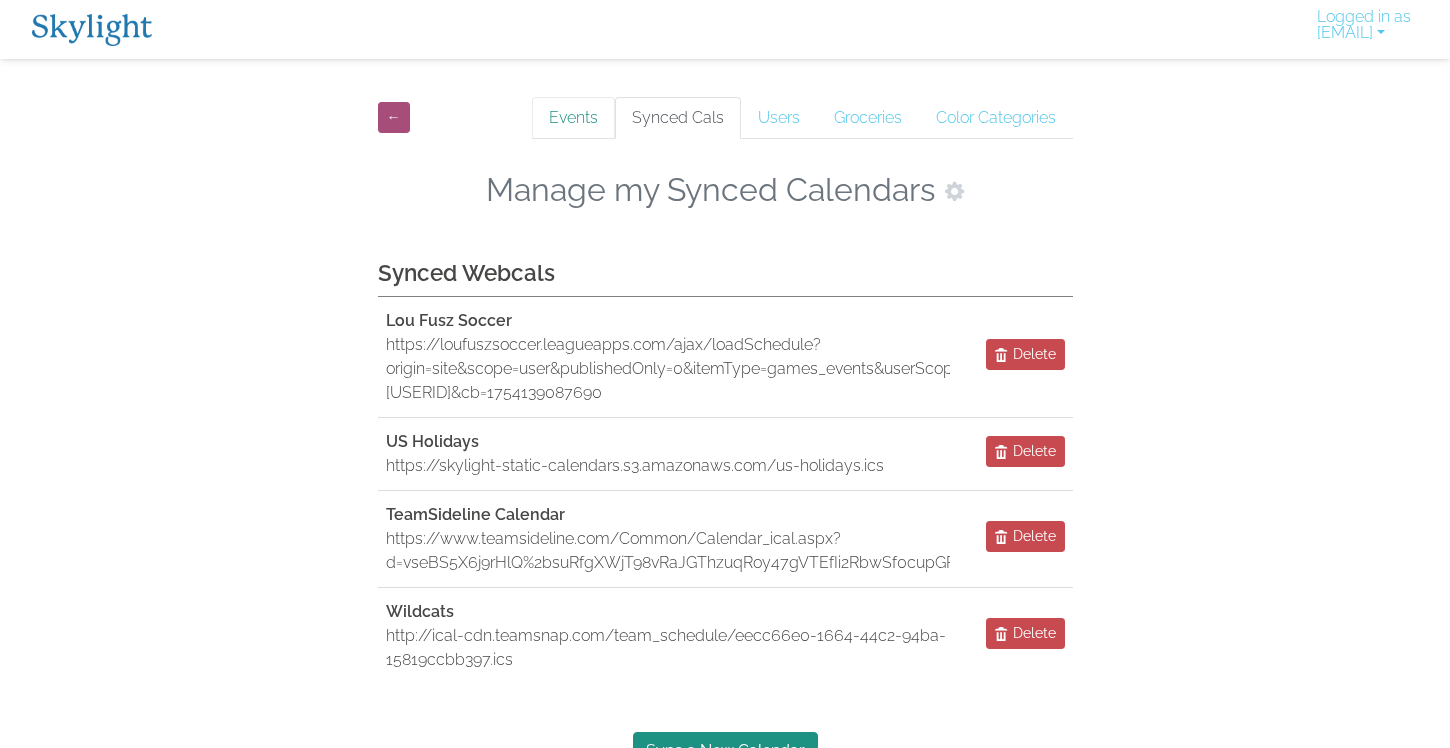 click on "Events" at bounding box center [573, 118] 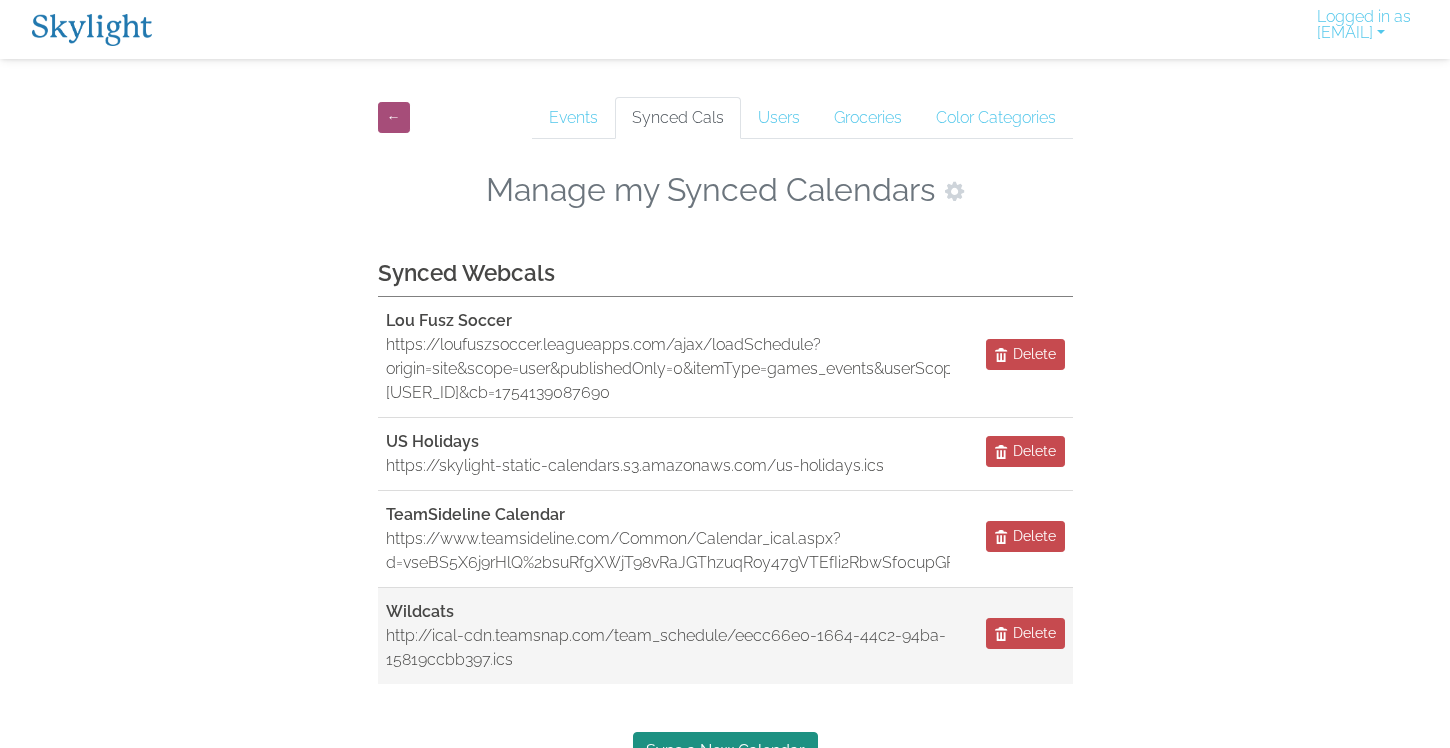 scroll, scrollTop: 0, scrollLeft: 0, axis: both 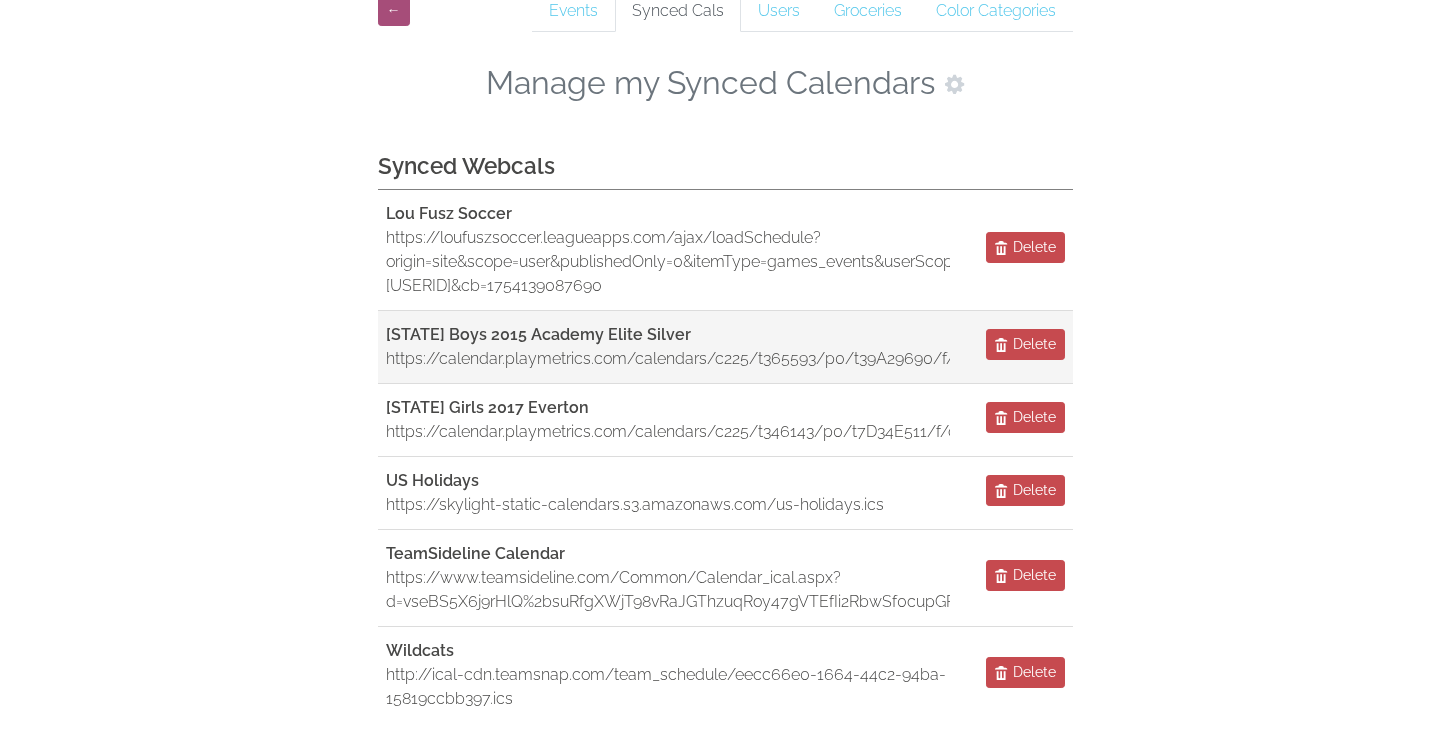 click on "https://calendar.playmetrics.com/calendars/c225/t365593/p0/t39A29690/f/calendar.ics" at bounding box center [668, 359] 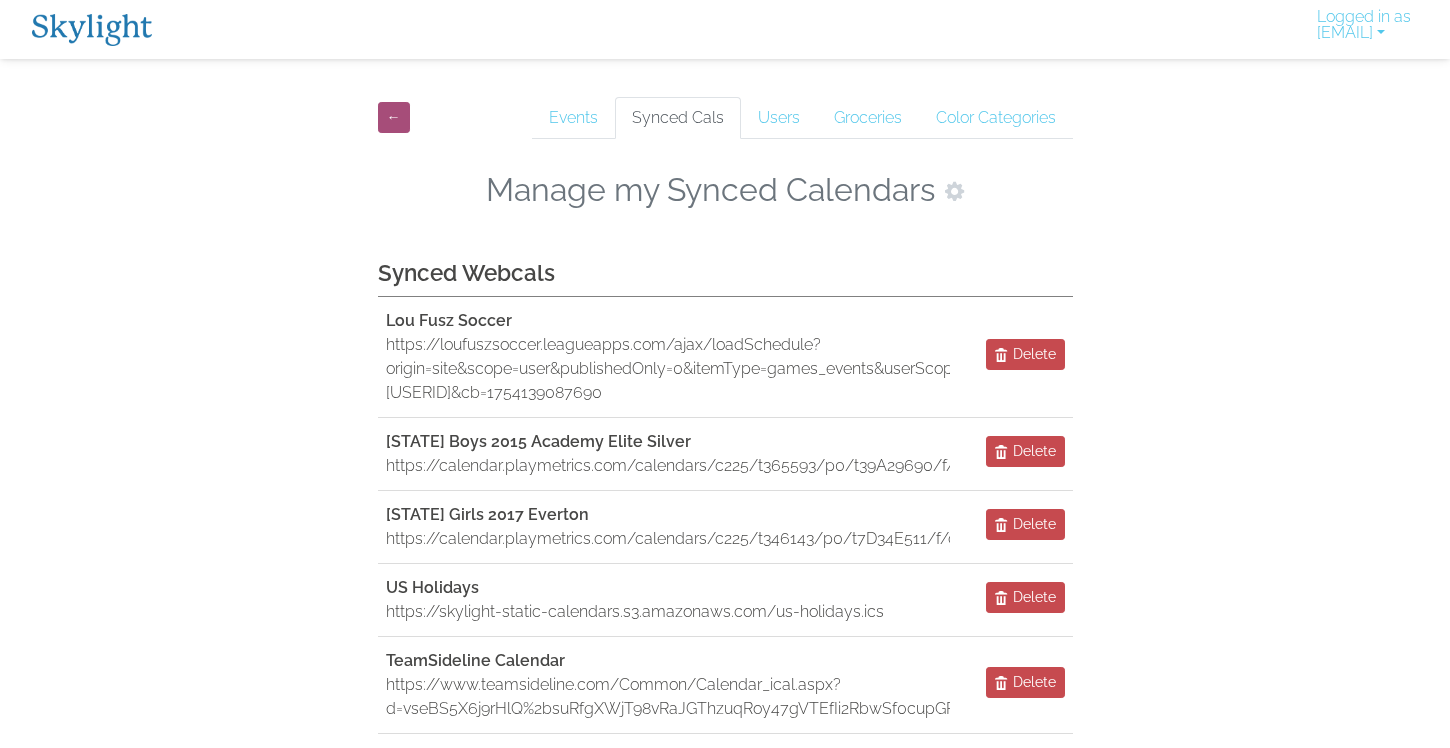 scroll, scrollTop: 0, scrollLeft: 0, axis: both 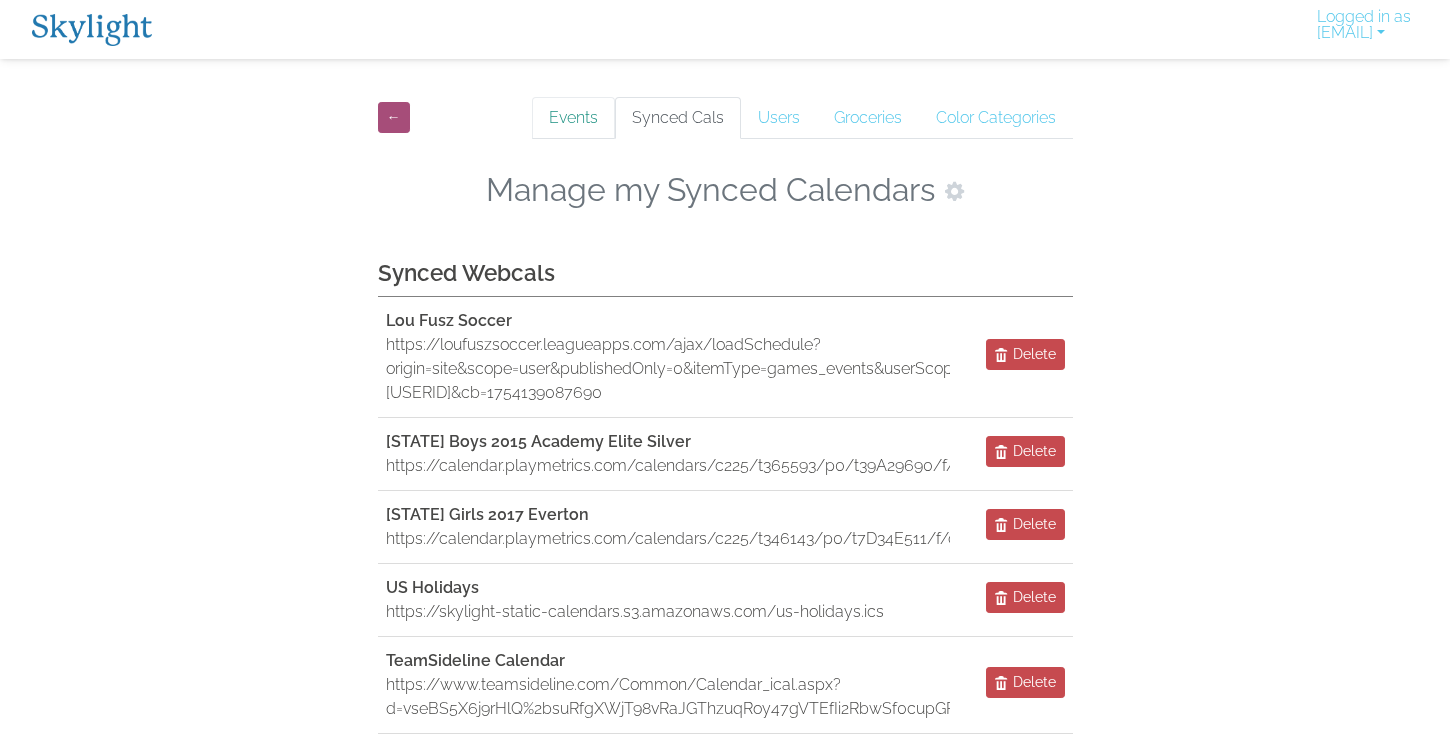 click on "Events" at bounding box center (573, 118) 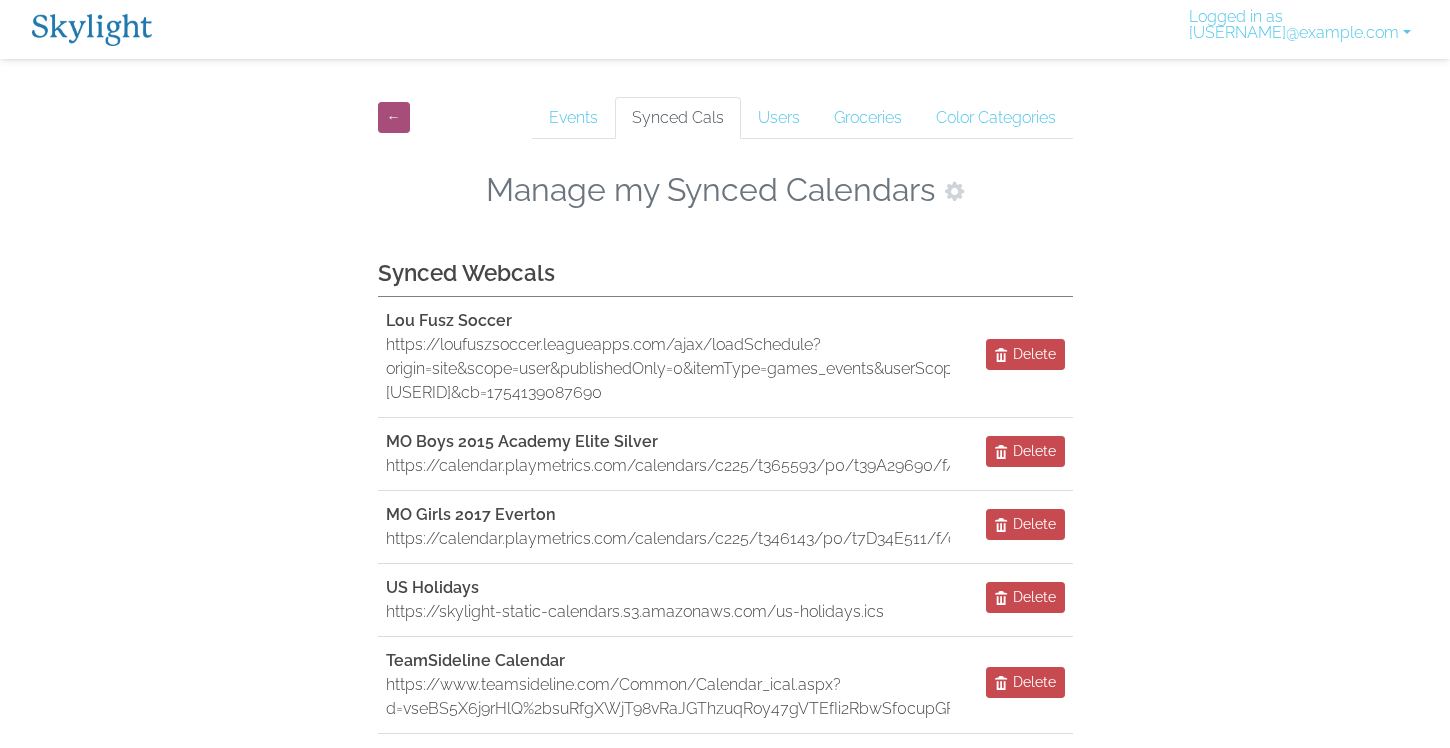 scroll, scrollTop: 0, scrollLeft: 0, axis: both 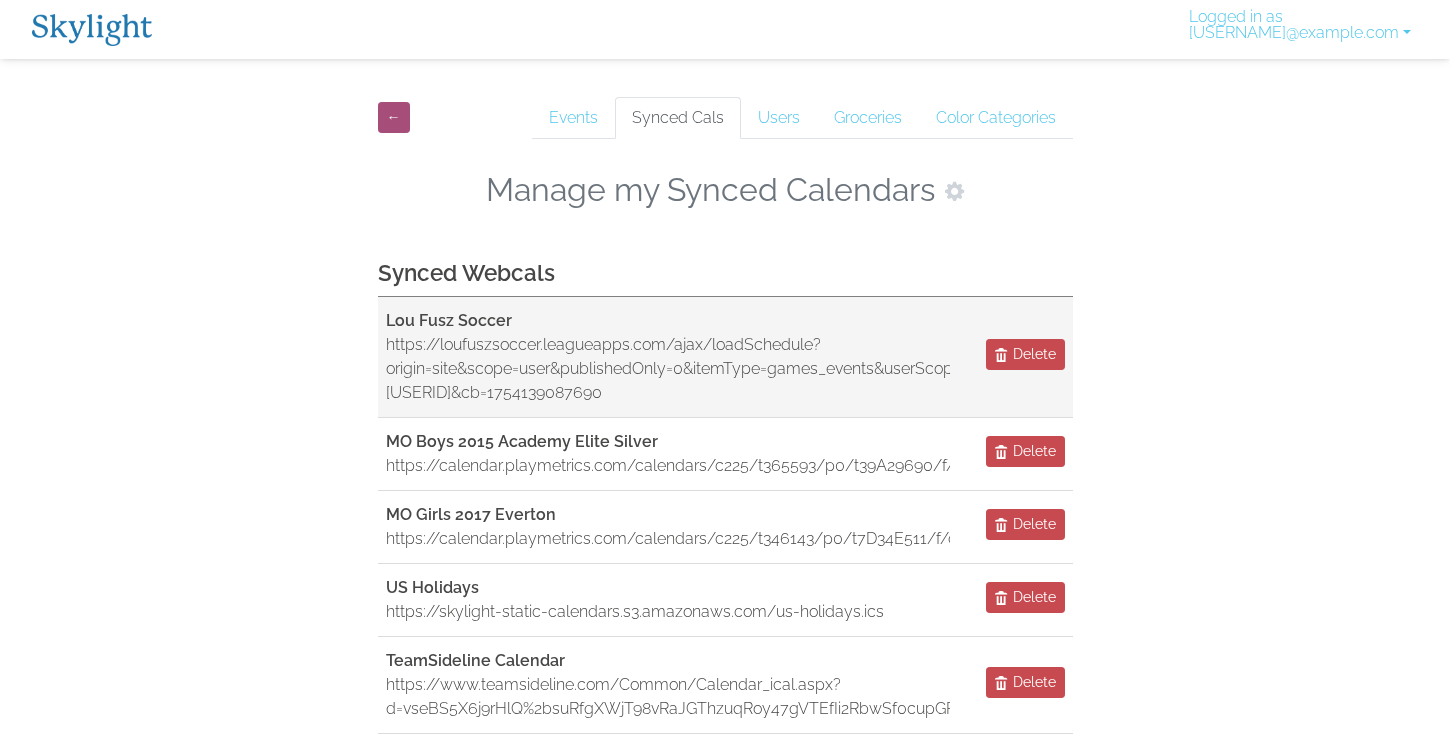 click on "Lou Fusz Soccer" at bounding box center (668, 321) 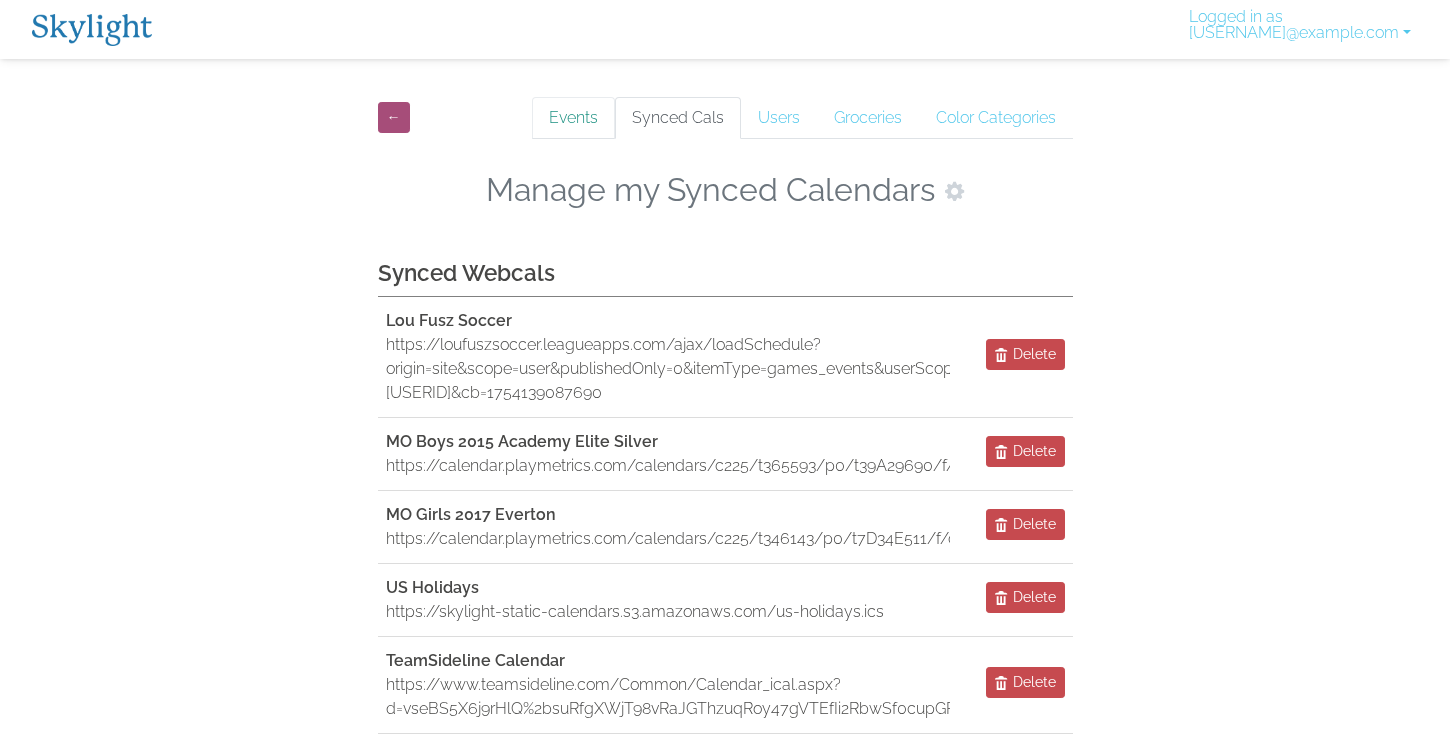 click on "Events" at bounding box center [573, 118] 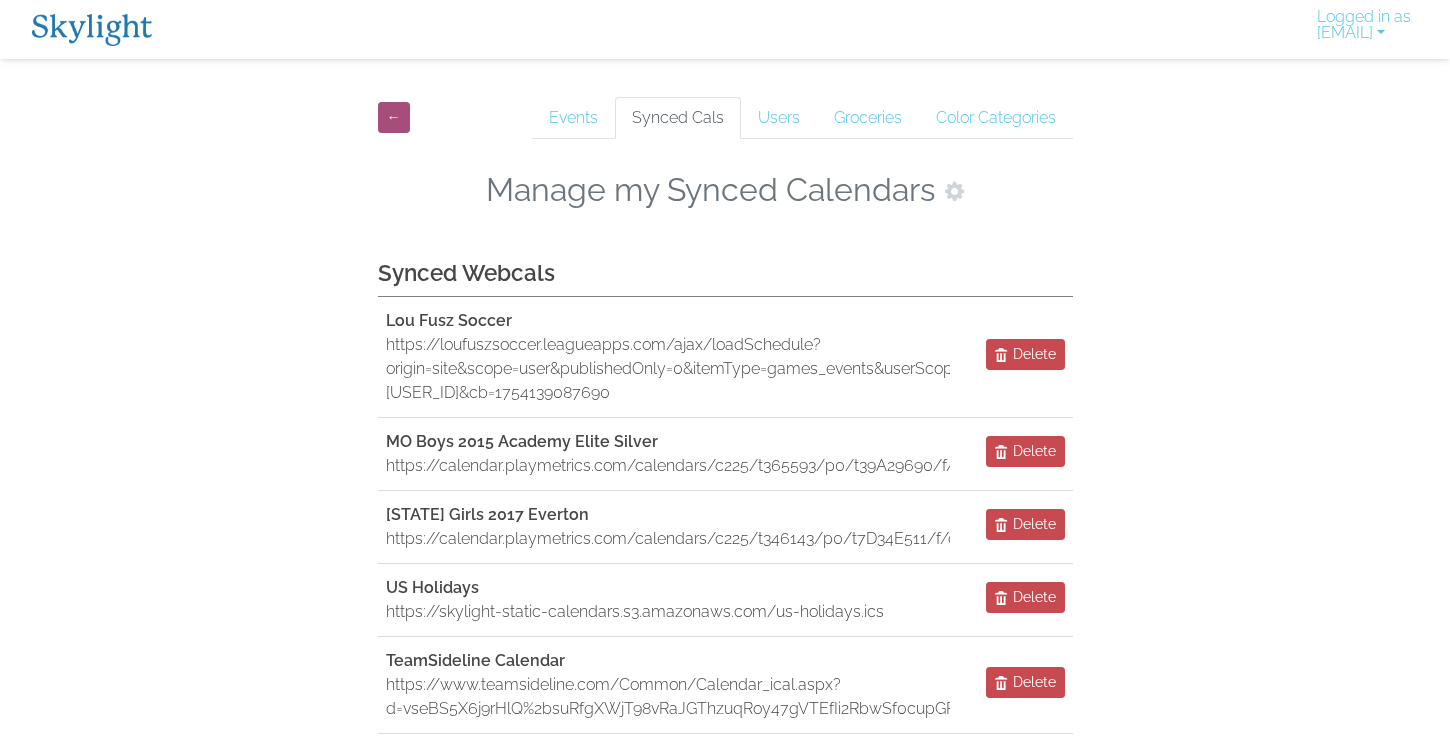 scroll, scrollTop: 0, scrollLeft: 0, axis: both 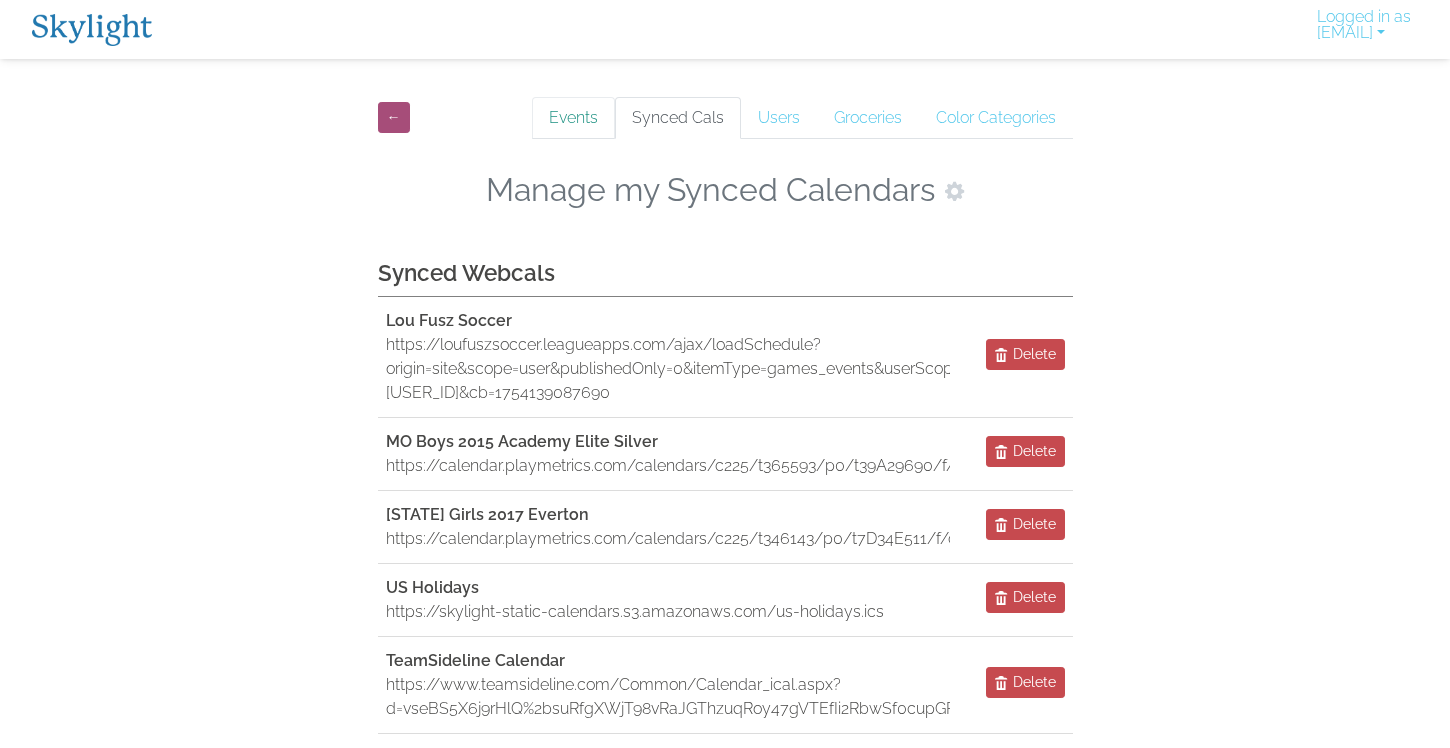 click on "Events" at bounding box center [573, 118] 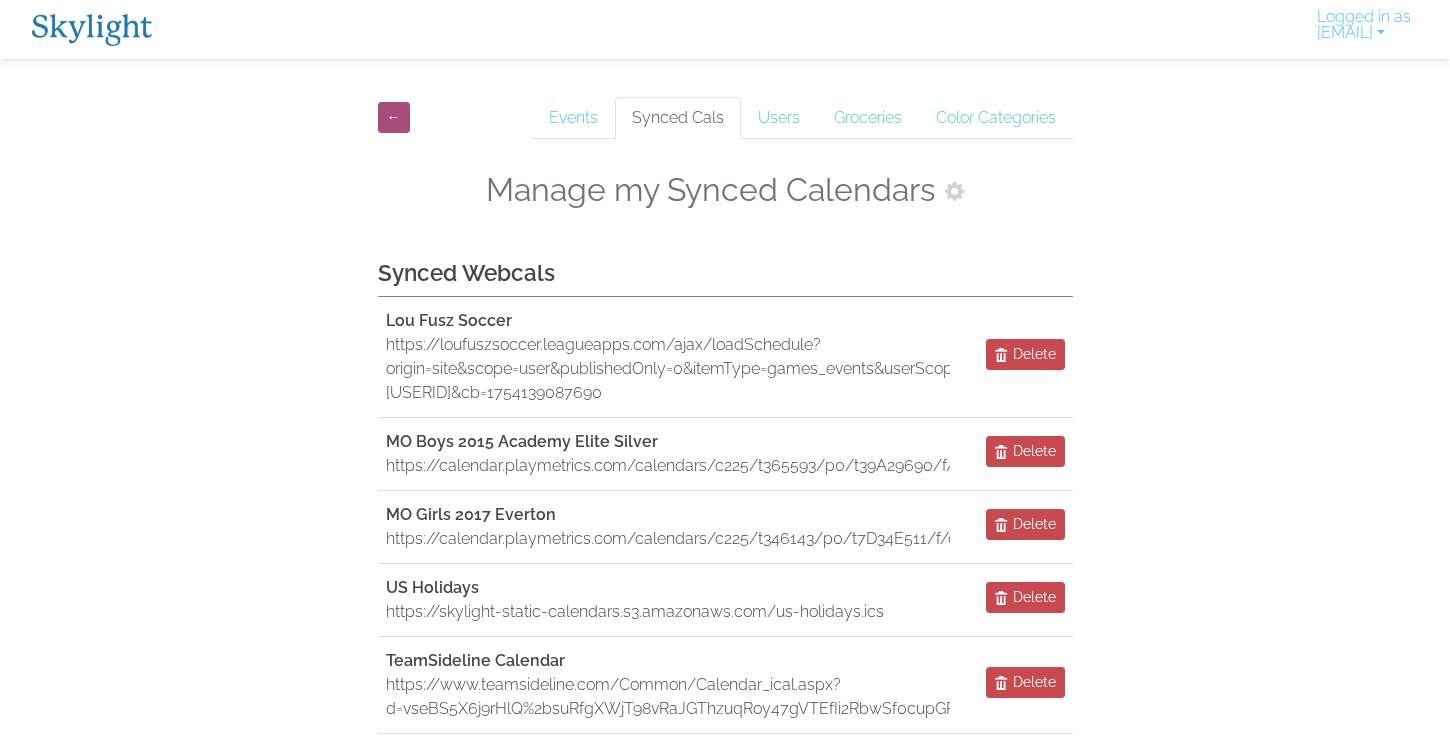 scroll, scrollTop: 0, scrollLeft: 0, axis: both 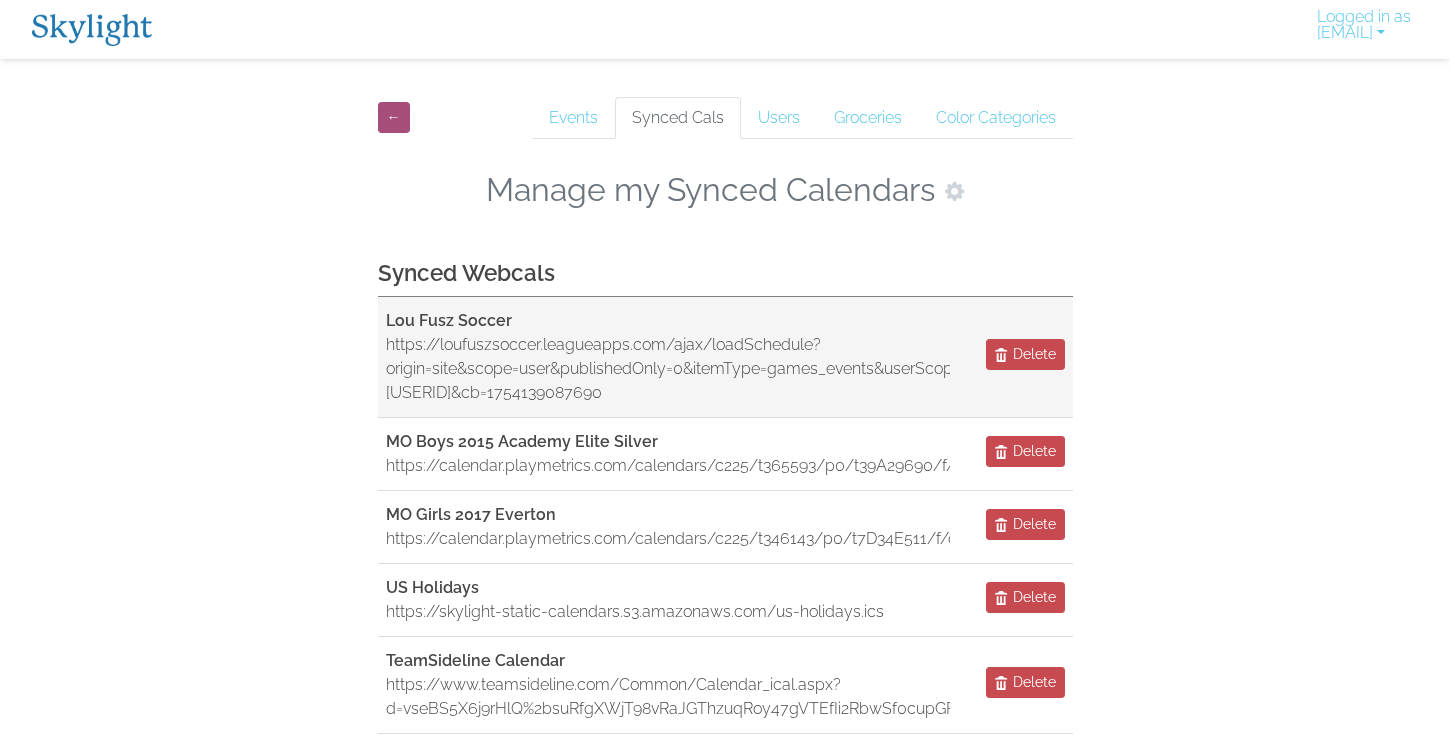 click on "https://loufuszsoccer.leagueapps.com/ajax/loadSchedule?origin=site&scope=user&publishedOnly=0&itemType=games_events&userScope=me_kids&startsAfterDate=08/01/2025&startsBeforeDate=09/01/2025&programId=&iCalExport=true&userId=[USERID]&cb=1754139087690" at bounding box center [668, 369] 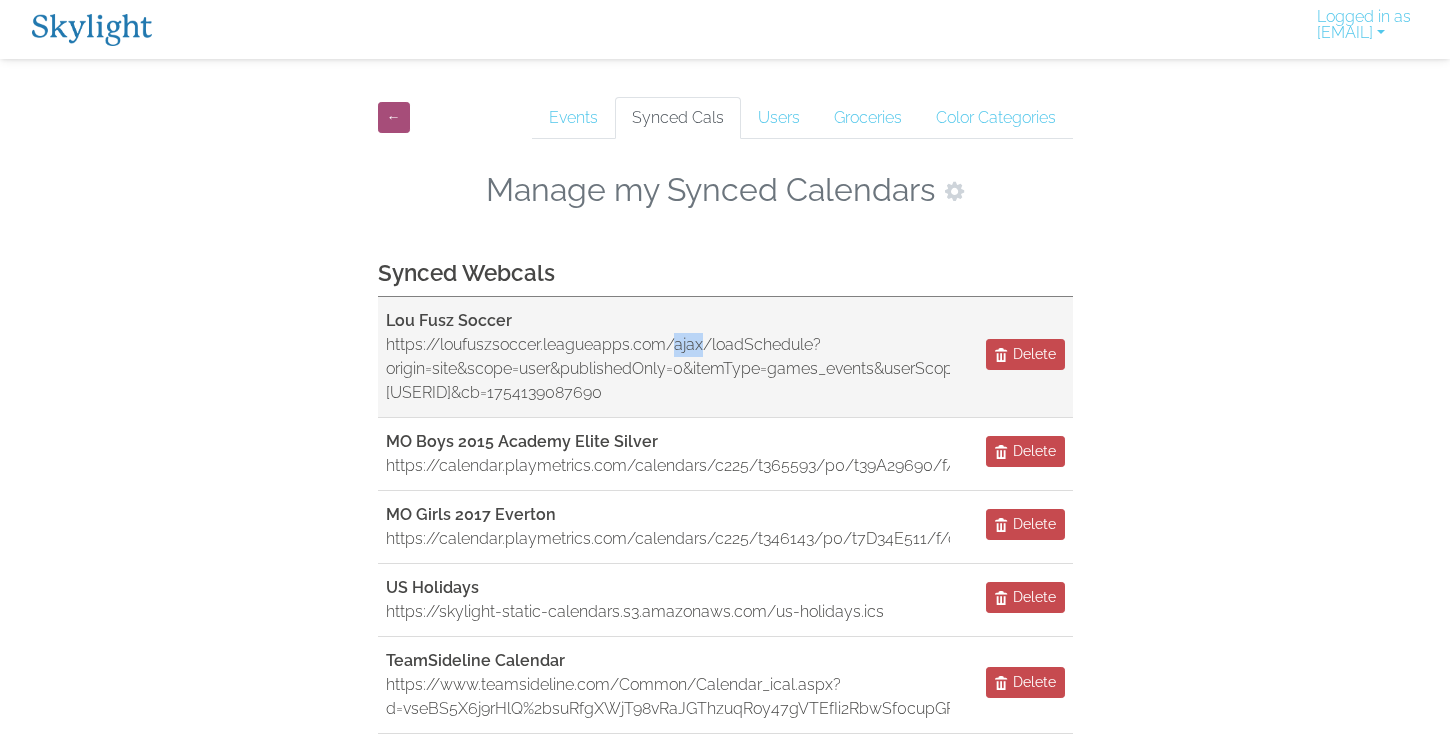 click on "https://loufuszsoccer.leagueapps.com/ajax/loadSchedule?origin=site&scope=user&publishedOnly=0&itemType=games_events&userScope=me_kids&startsAfterDate=08/01/2025&startsBeforeDate=09/01/2025&programId=&iCalExport=true&userId=[USERID]&cb=1754139087690" at bounding box center (668, 369) 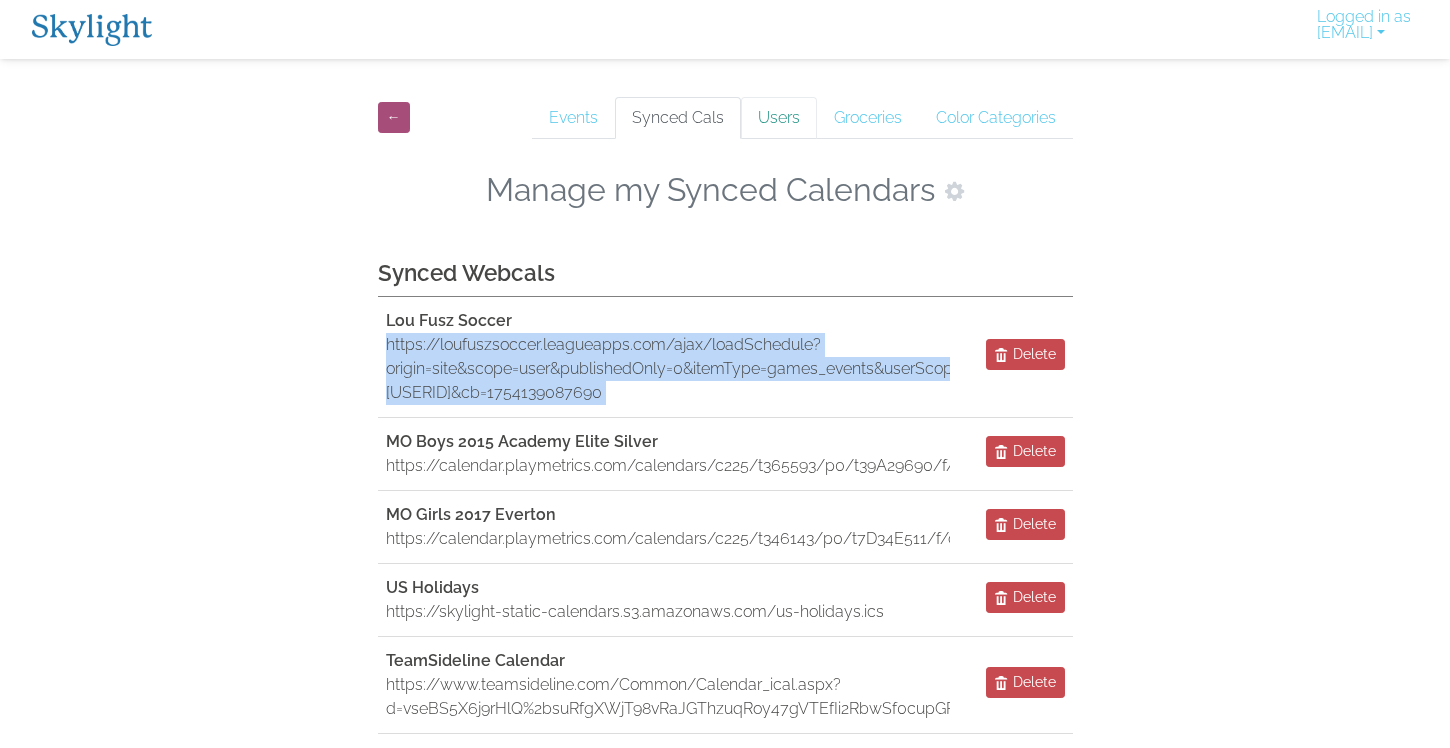 click on "Users" at bounding box center (779, 118) 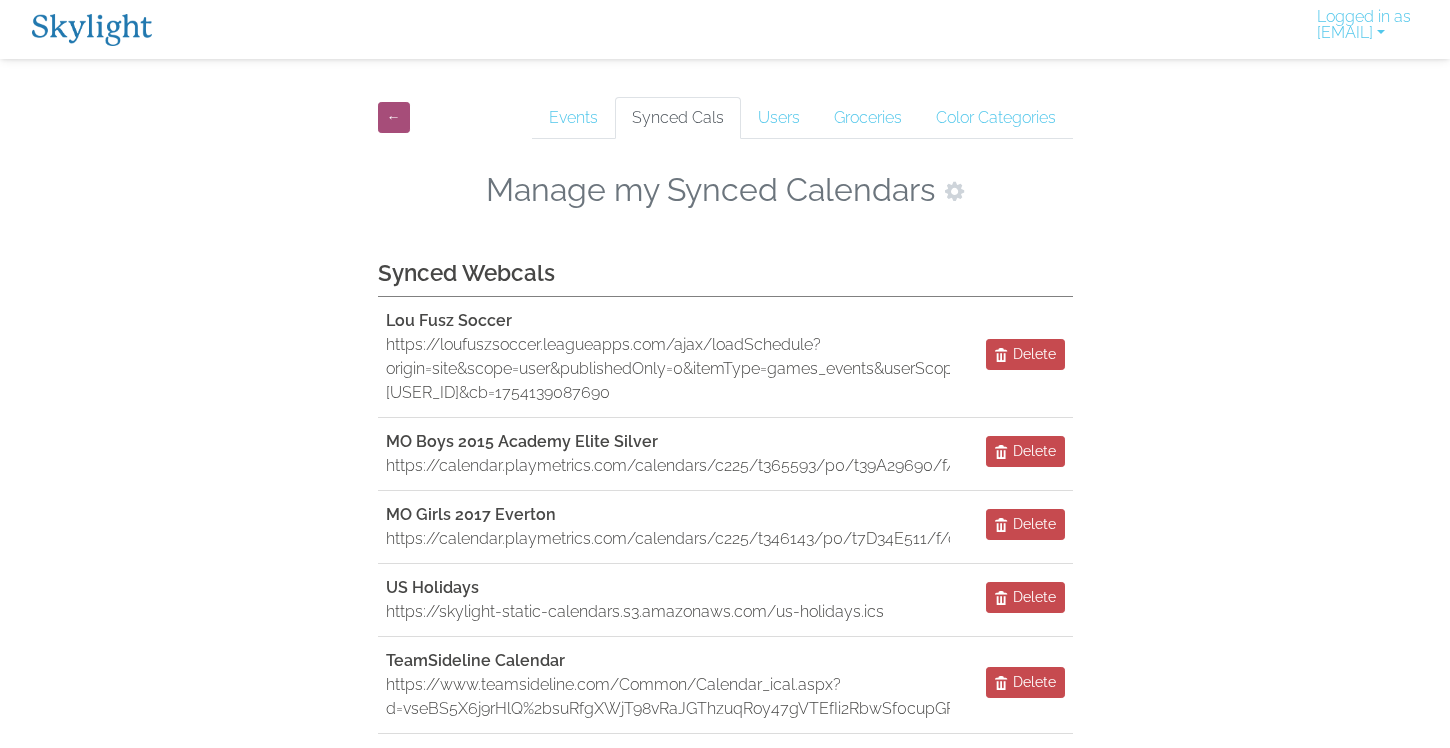 scroll, scrollTop: 0, scrollLeft: 0, axis: both 